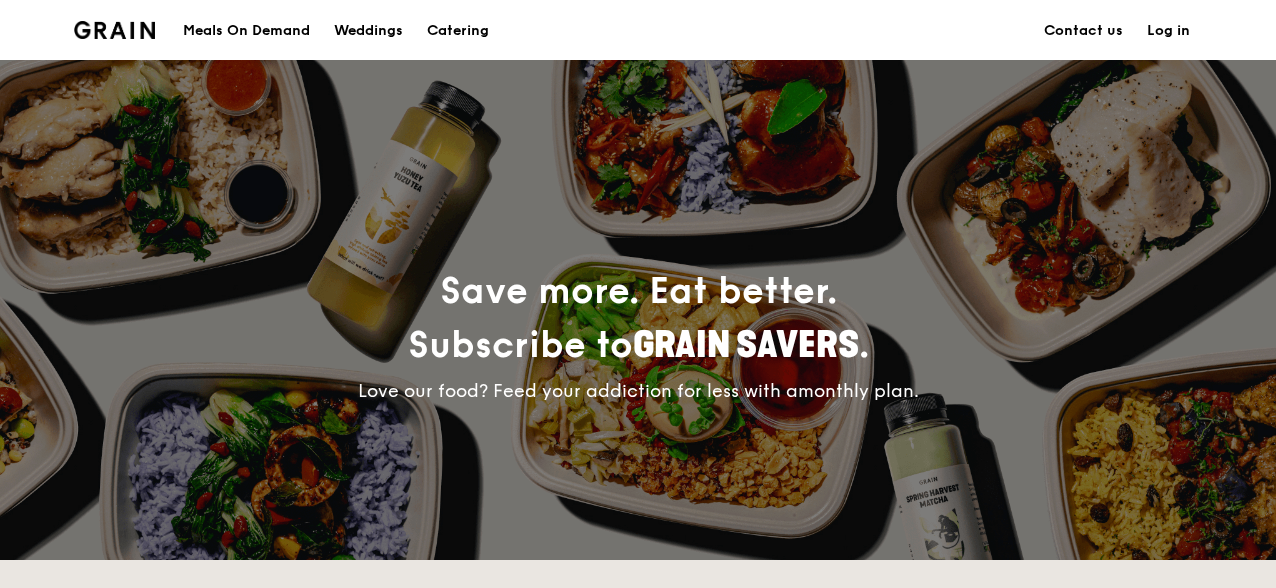 scroll, scrollTop: 0, scrollLeft: 0, axis: both 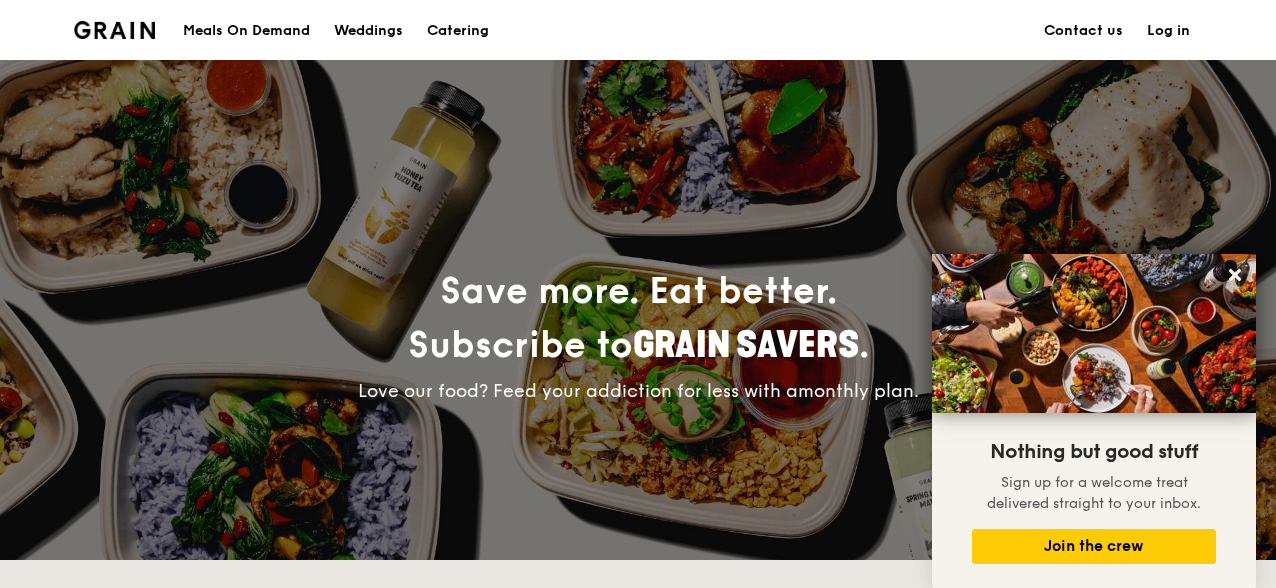 click on "Meals On Demand" at bounding box center (246, 31) 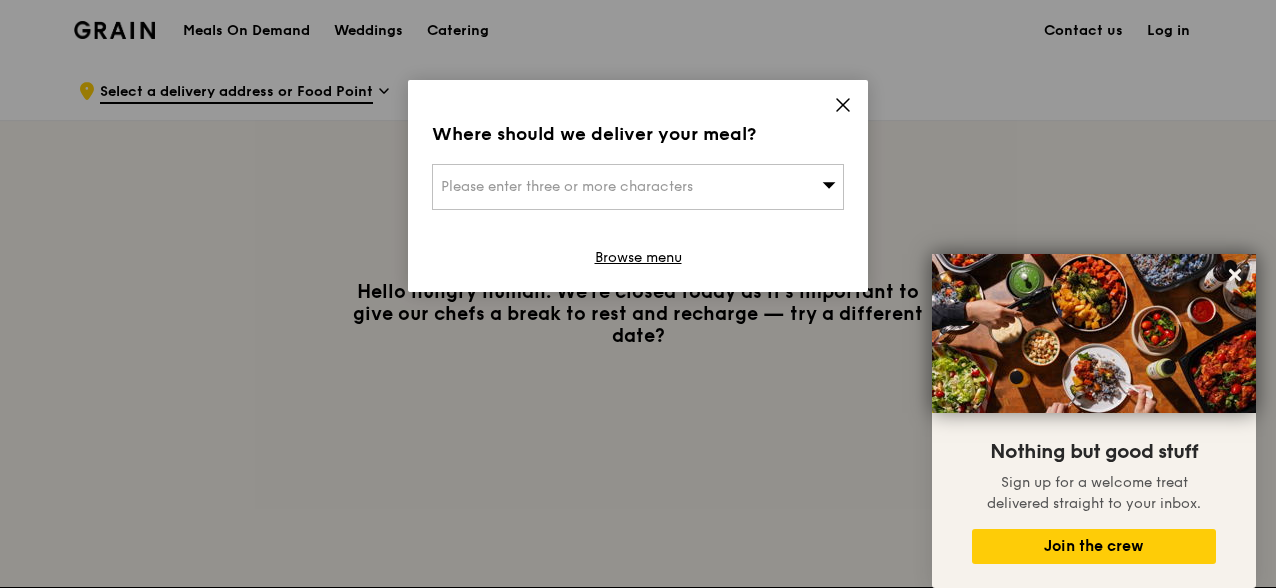 click 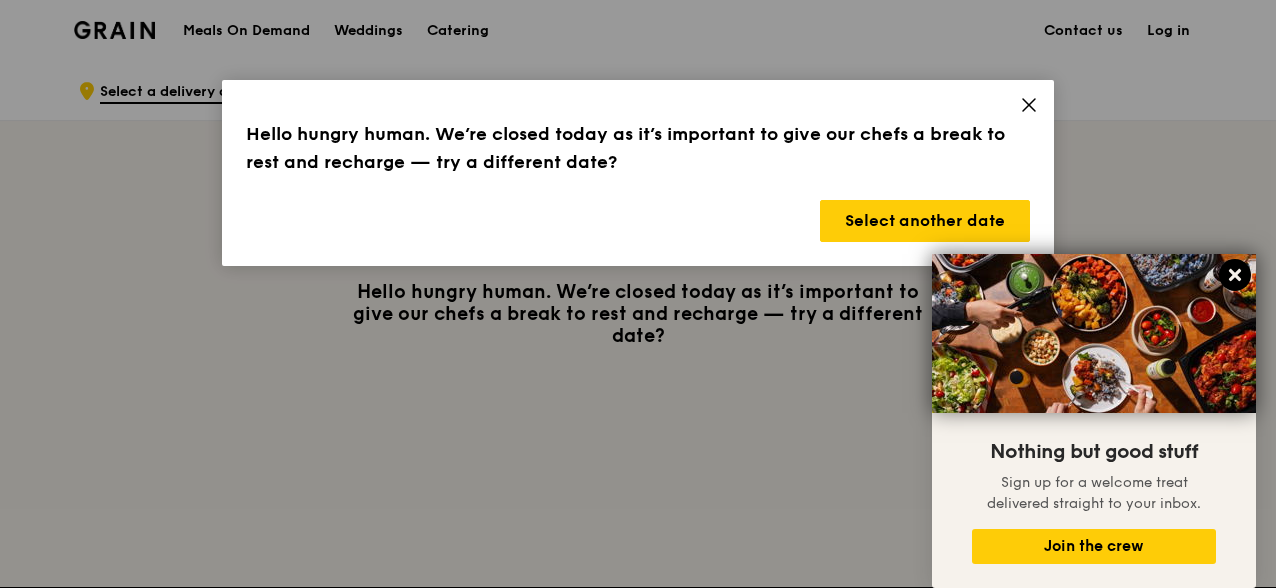click 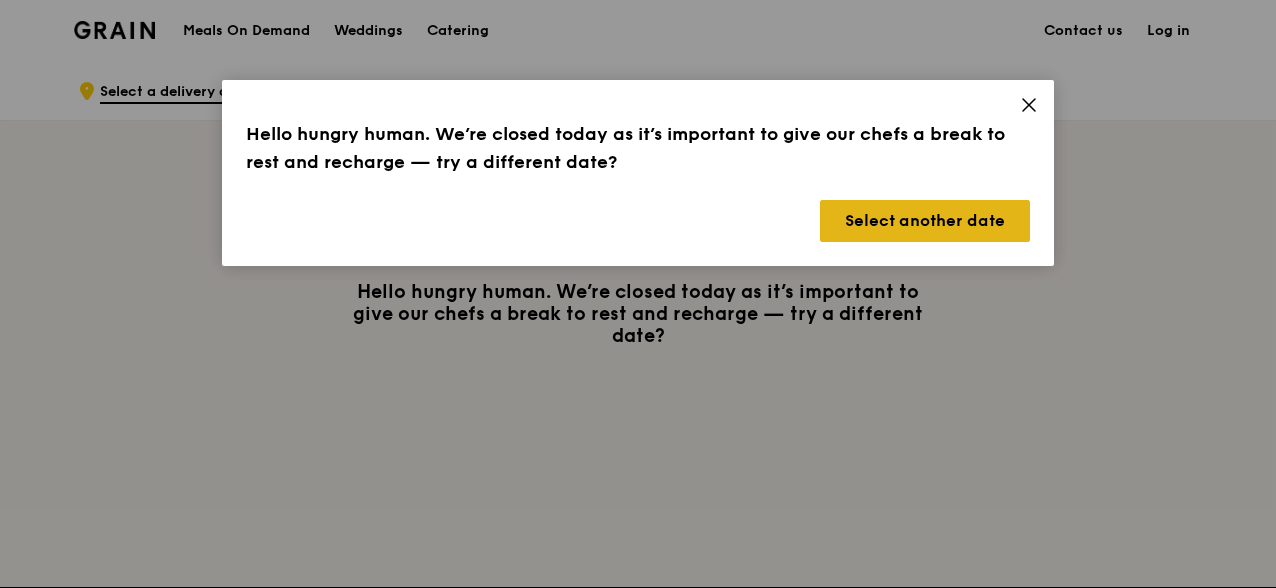 click on "Select another date" at bounding box center (925, 221) 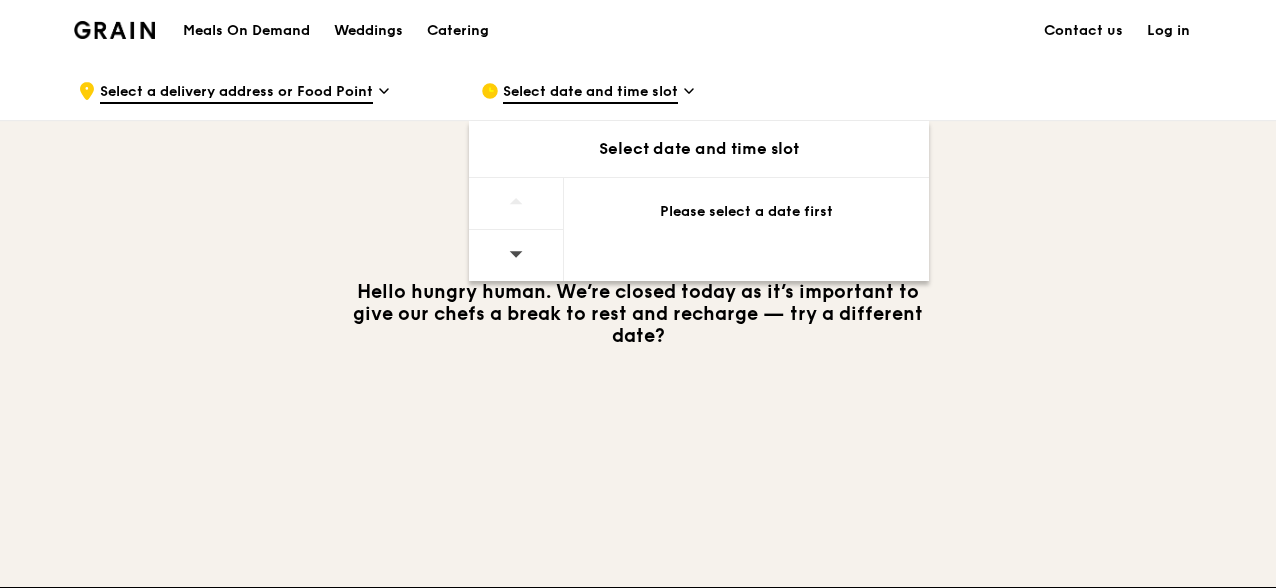 click on "Select date and time slot" at bounding box center (699, 149) 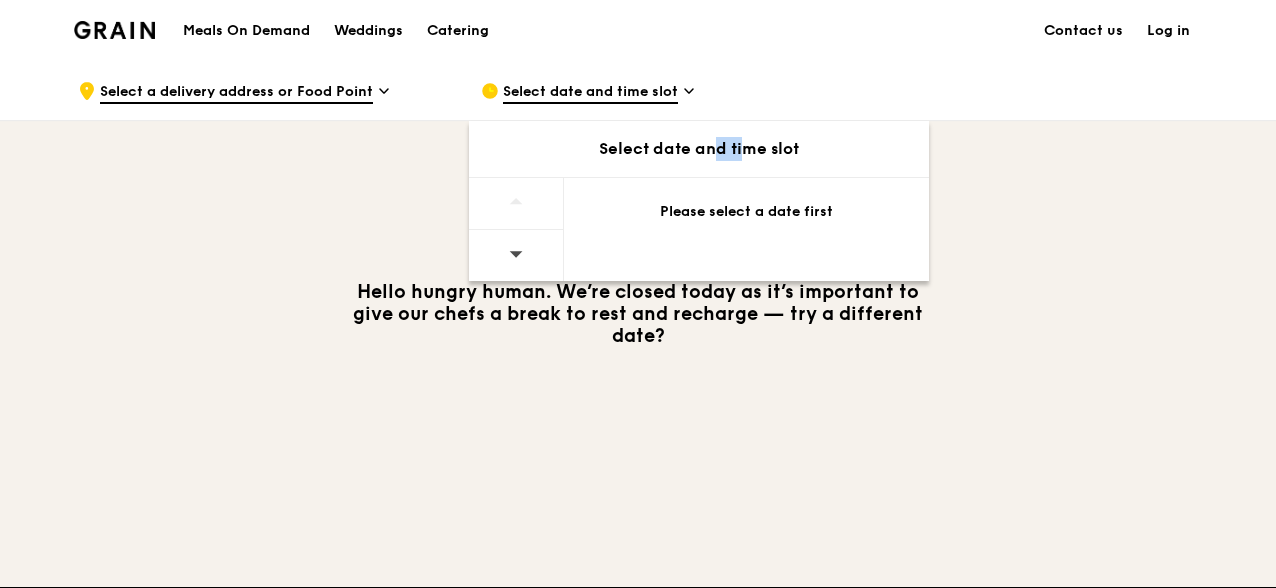click on "Select date and time slot" at bounding box center [699, 149] 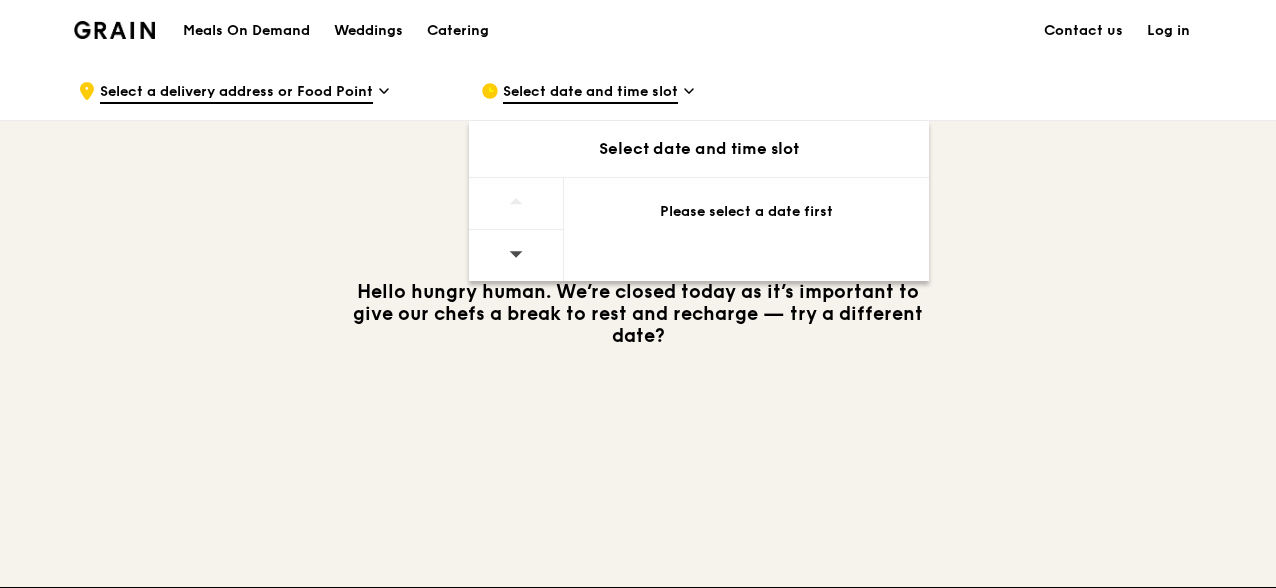 click on "Select date and time slot" at bounding box center (699, 149) 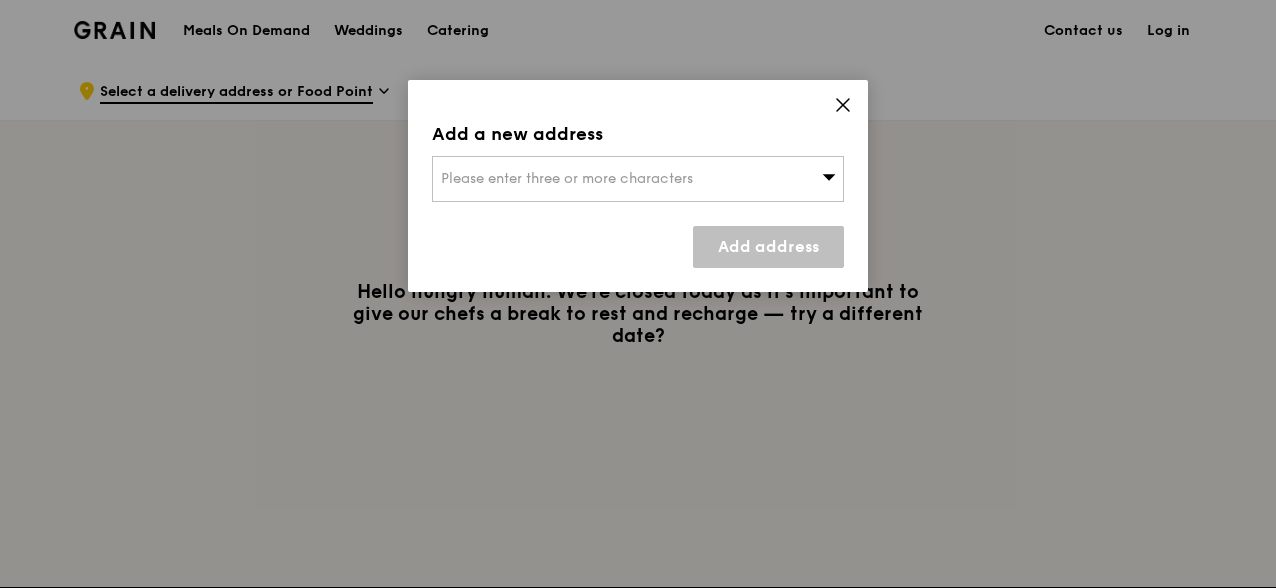 click on "Please enter three or more characters" at bounding box center (567, 178) 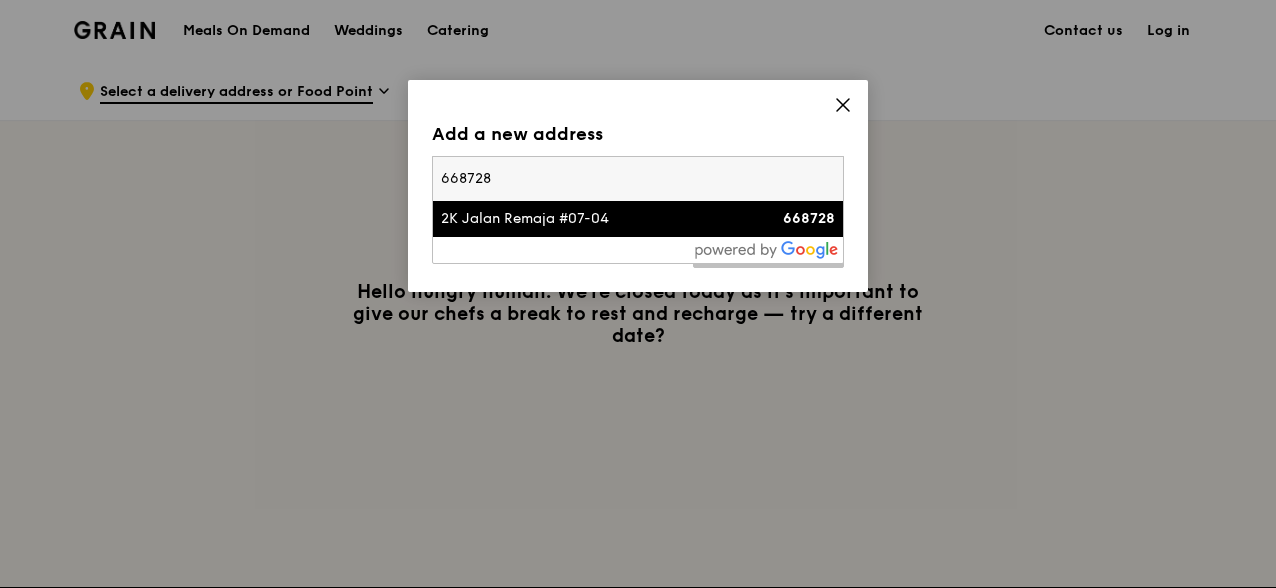 type on "668728" 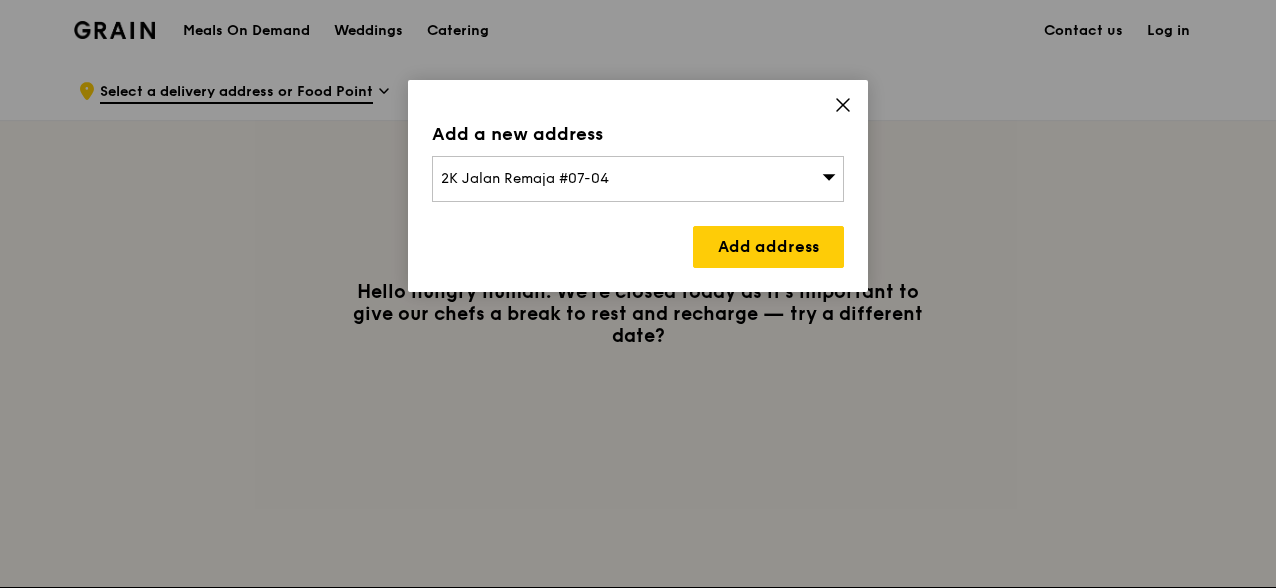 click on "2K Jalan Remaja #07-04" at bounding box center (638, 179) 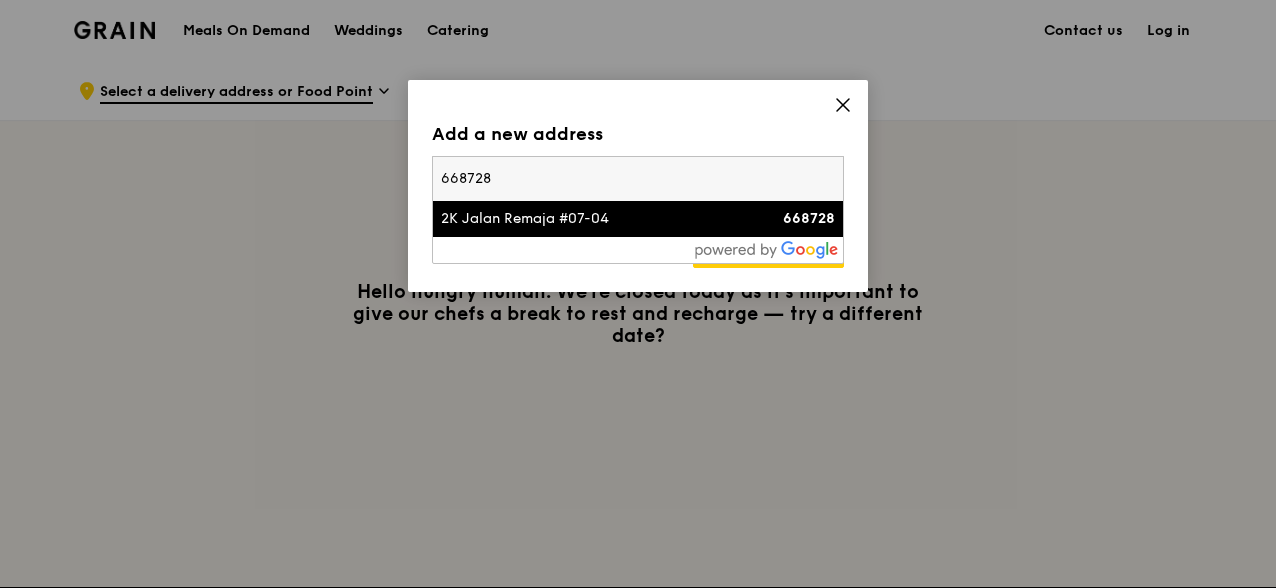 drag, startPoint x: 515, startPoint y: 186, endPoint x: 299, endPoint y: 112, distance: 228.32433 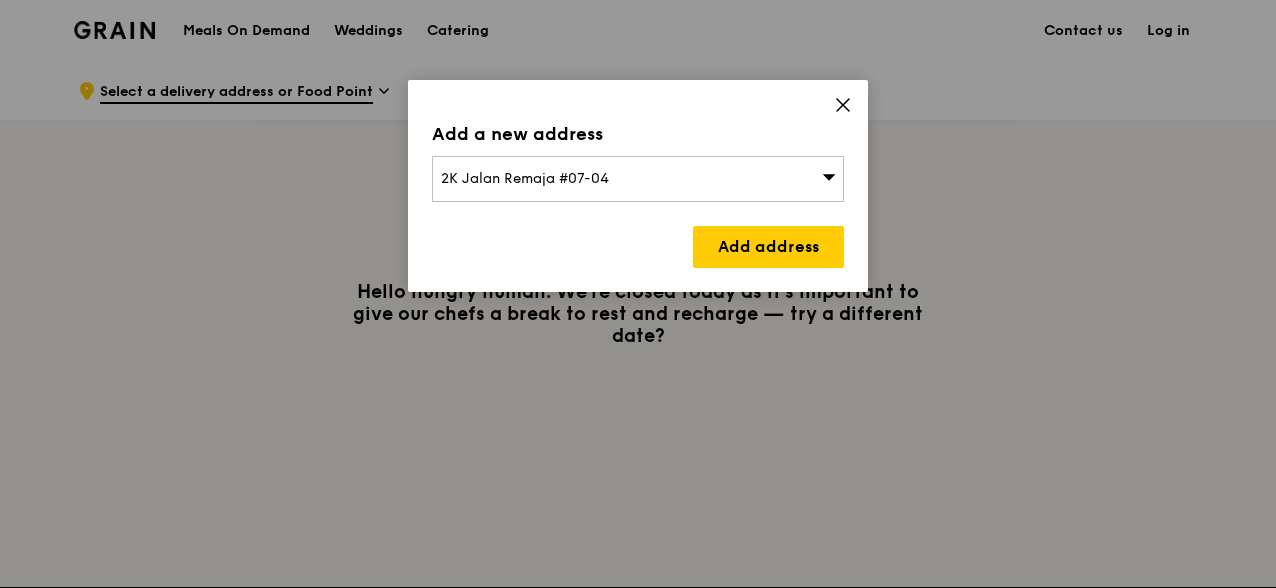 click on "2K Jalan Remaja #07-04" at bounding box center (525, 178) 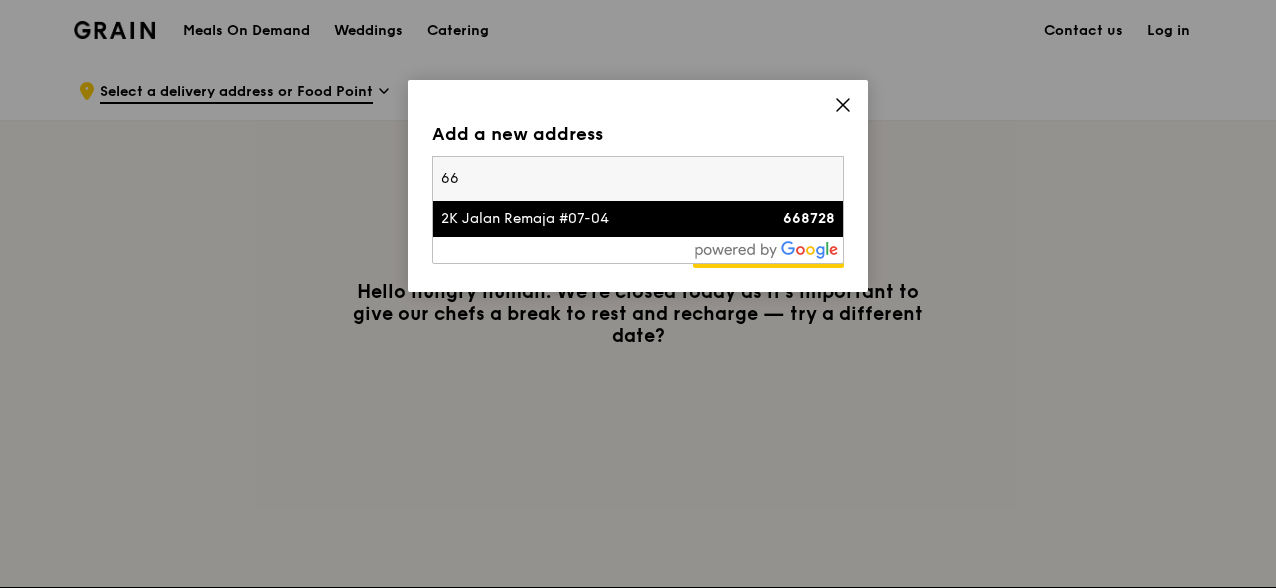 type on "6" 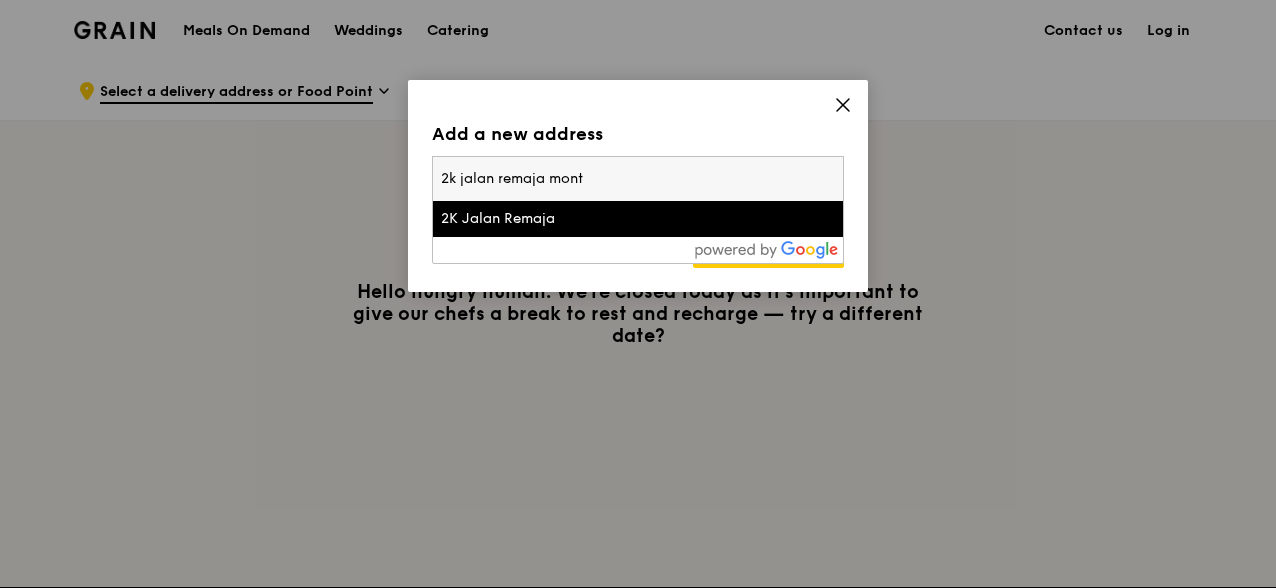 type on "2k jalan remaja mont" 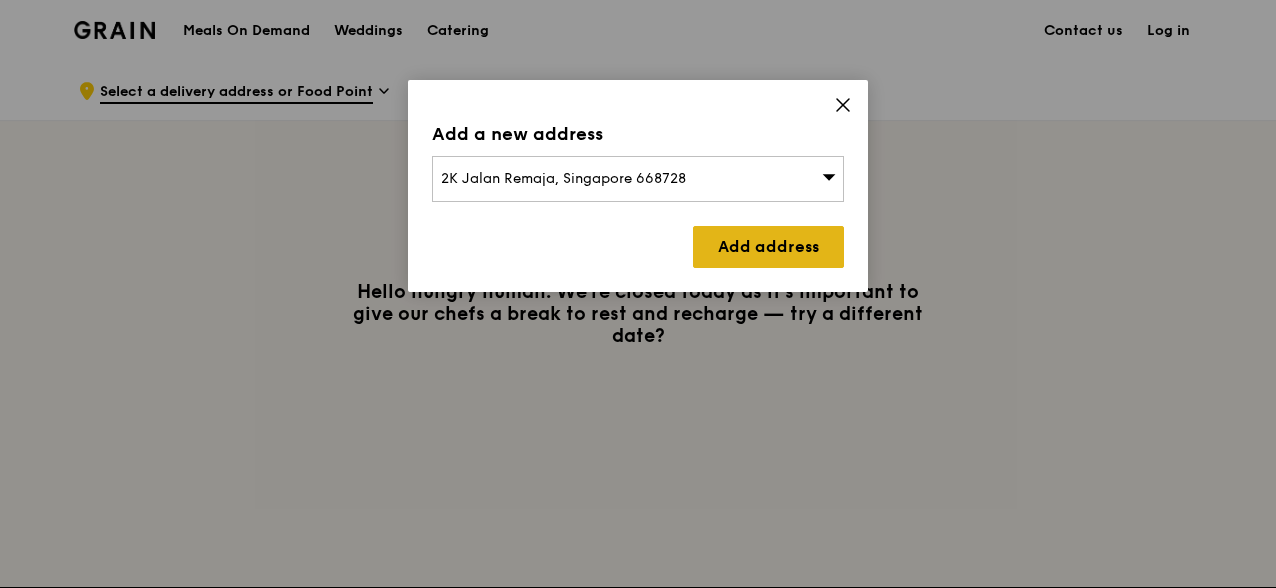 click on "Add address" at bounding box center (768, 247) 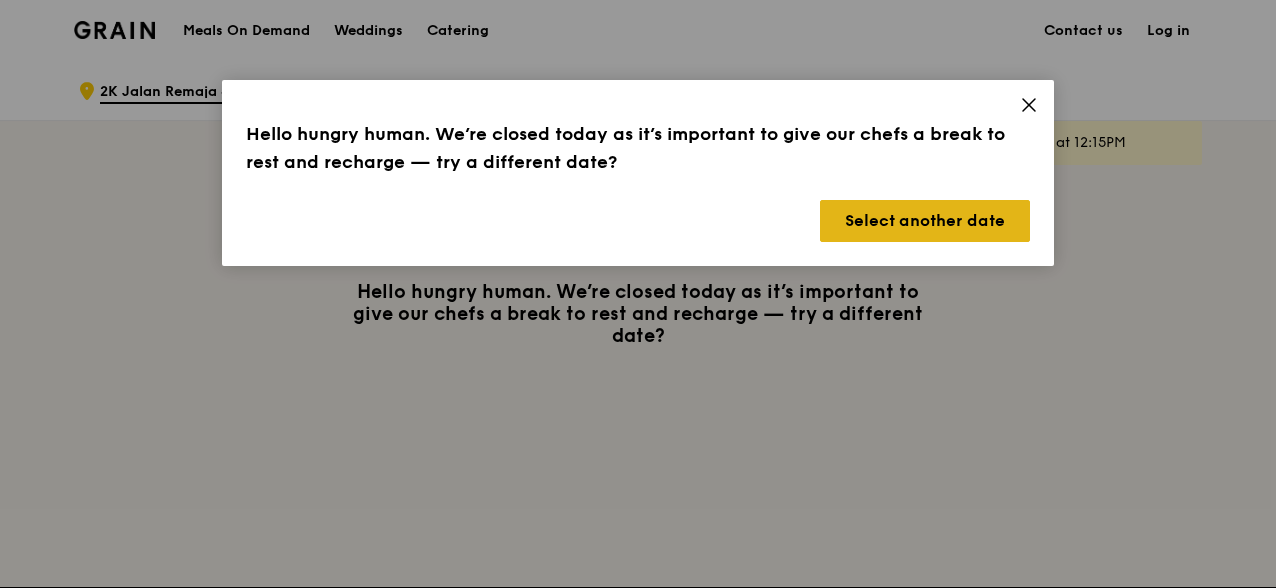 click on "Select another date" at bounding box center (925, 221) 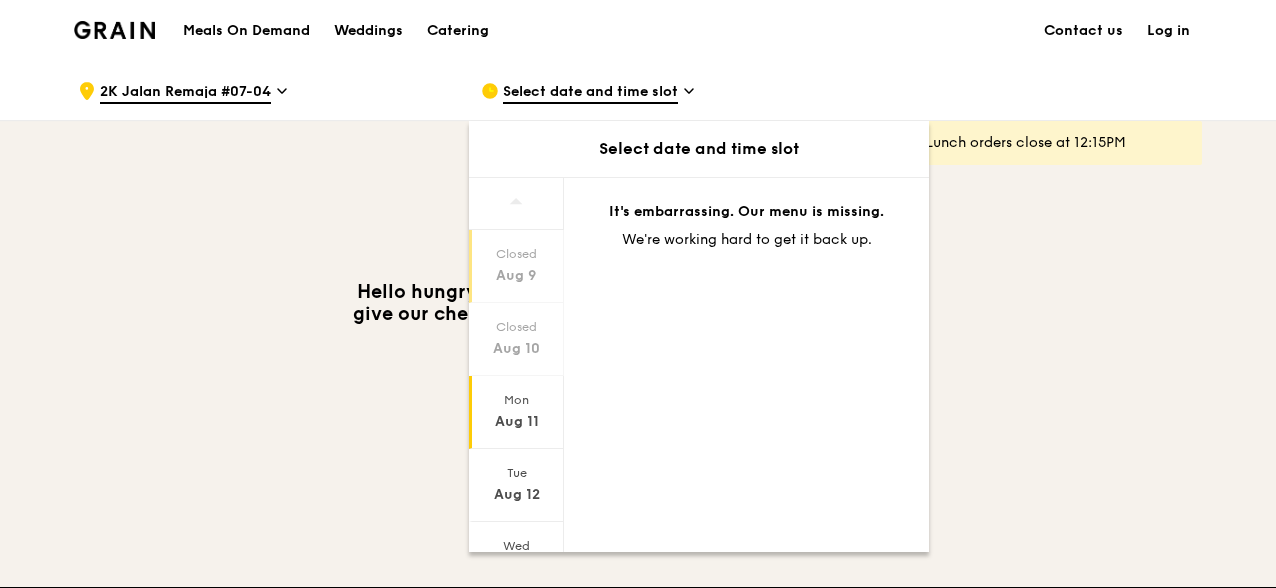 click on "Mon
Aug 11" at bounding box center (516, 412) 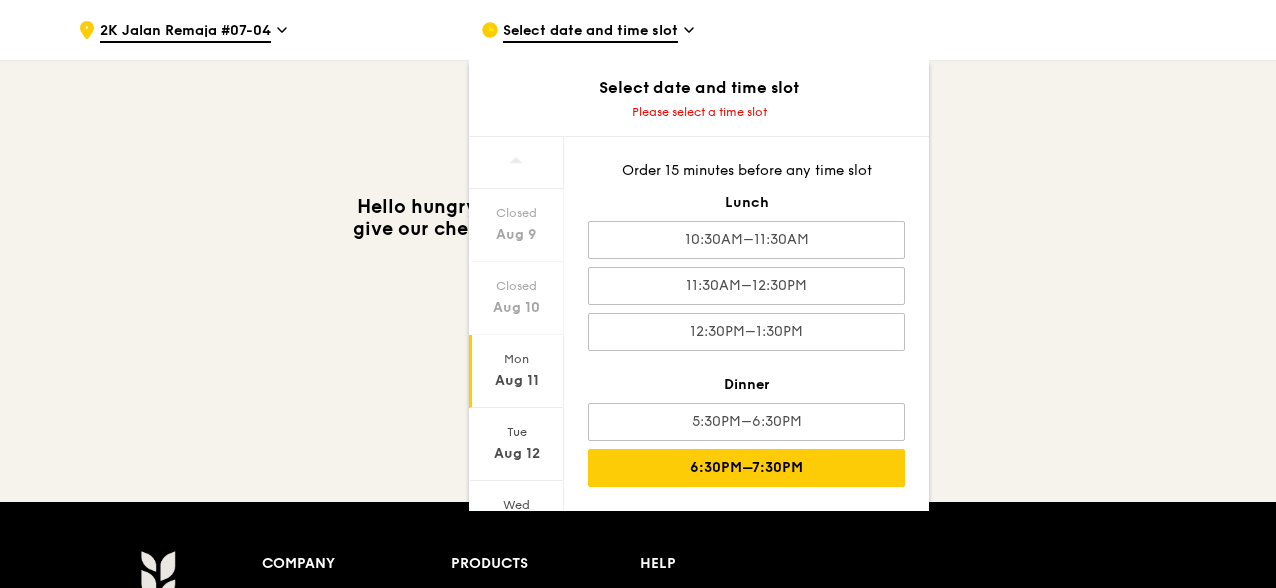 scroll, scrollTop: 67, scrollLeft: 0, axis: vertical 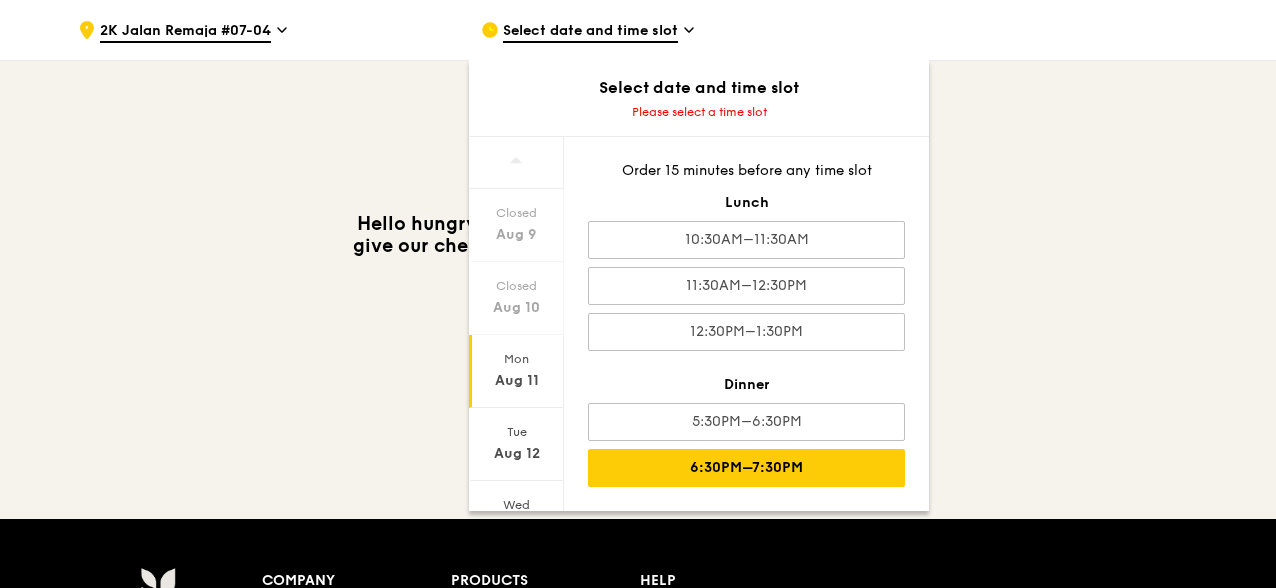 click on "6:30PM–7:30PM" at bounding box center [746, 468] 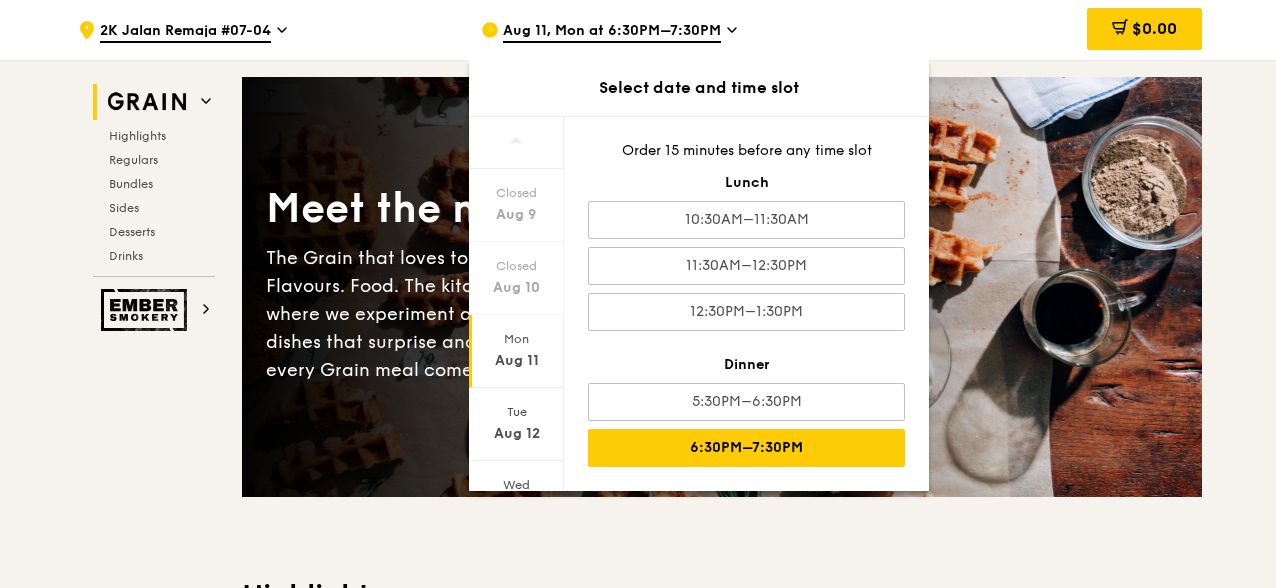 click on ".cls-1 {
fill: none;
stroke: #fff;
stroke-linecap: round;
stroke-linejoin: round;
stroke-width: 1.5px;
}
.cls-2 {
fill: #fecc07;
}
.cls-2, .cls-3 {
stroke-width: 0px;
}
.cls-3 {
fill: #fff;
fill-rule: evenodd;
}
2K Jalan Remaja #07-04
Aug 11, Mon at 6:30PM–7:30PM
Select date and time slot
Closed
Aug 9
Closed
Aug 10
Mon
Aug 11
Tue
Aug 12
Wed
Aug 13
Thu
Aug 14
Fri
Aug 15
Order 15 minutes before any time slot Lunch
10:30AM–11:30AM
11:30AM–12:30PM
12:30PM–1:30PM
Dinner
5:30PM–6:30PM
6:30PM–7:30PM
$0.00
Grain
Highlights
Regulars" at bounding box center (638, 4159) 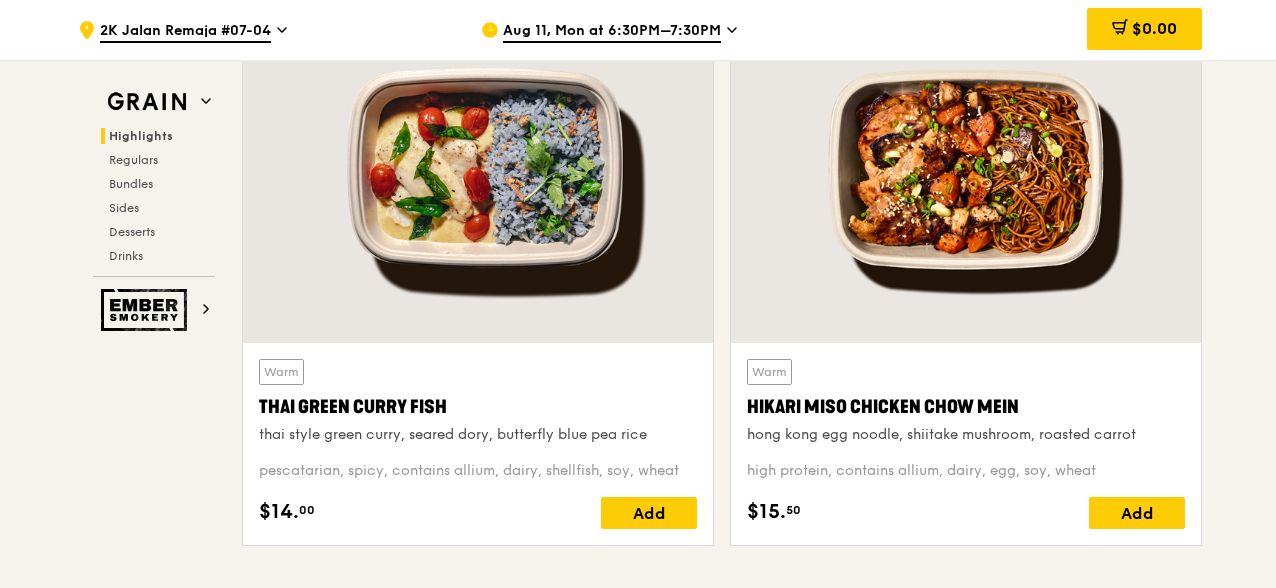 scroll, scrollTop: 730, scrollLeft: 0, axis: vertical 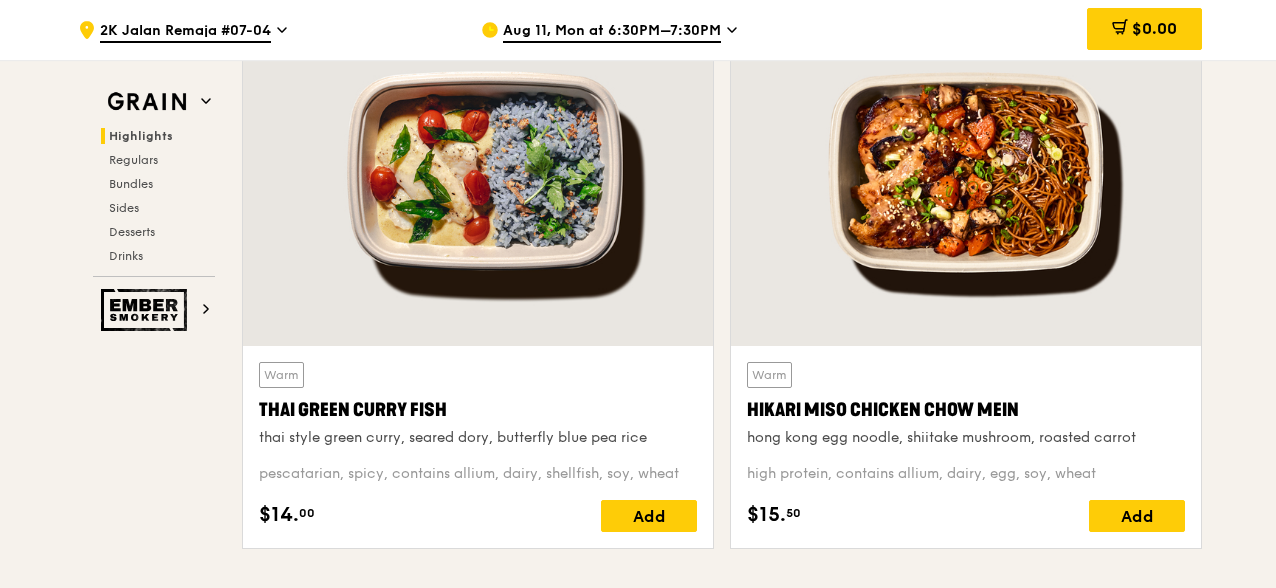 click at bounding box center [966, 172] 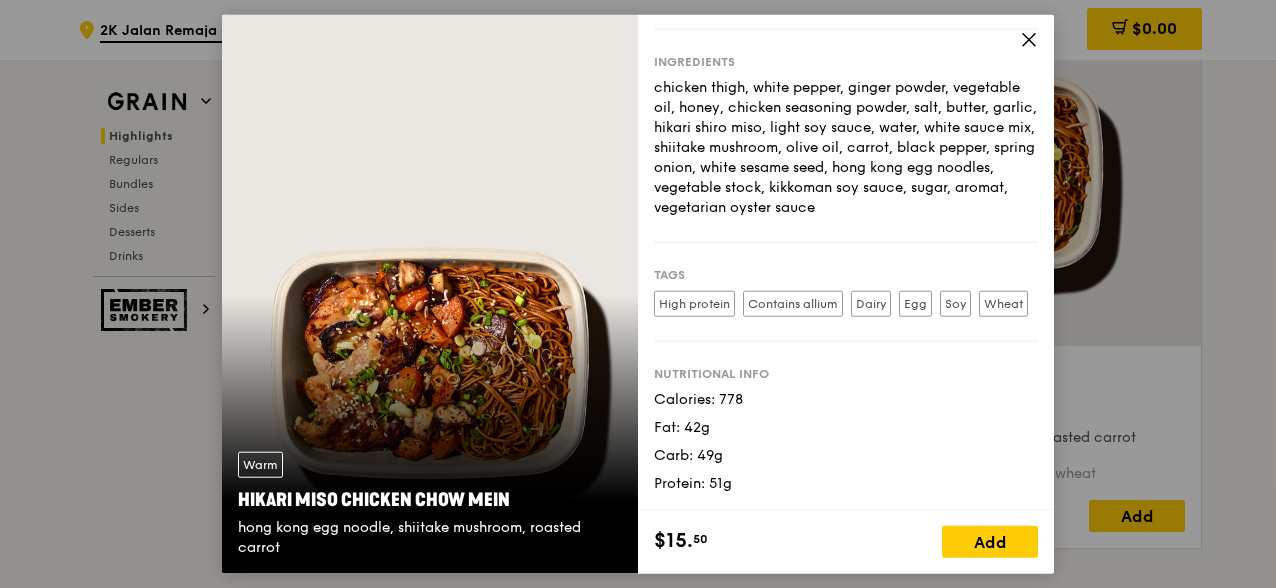 scroll, scrollTop: 250, scrollLeft: 0, axis: vertical 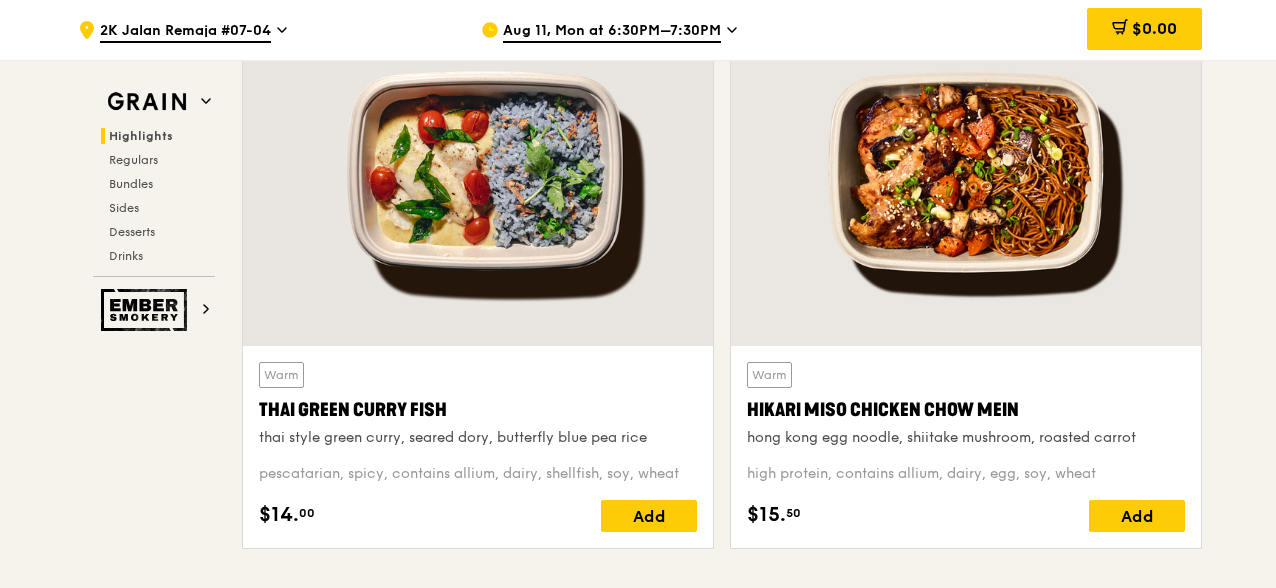 click at bounding box center [478, 172] 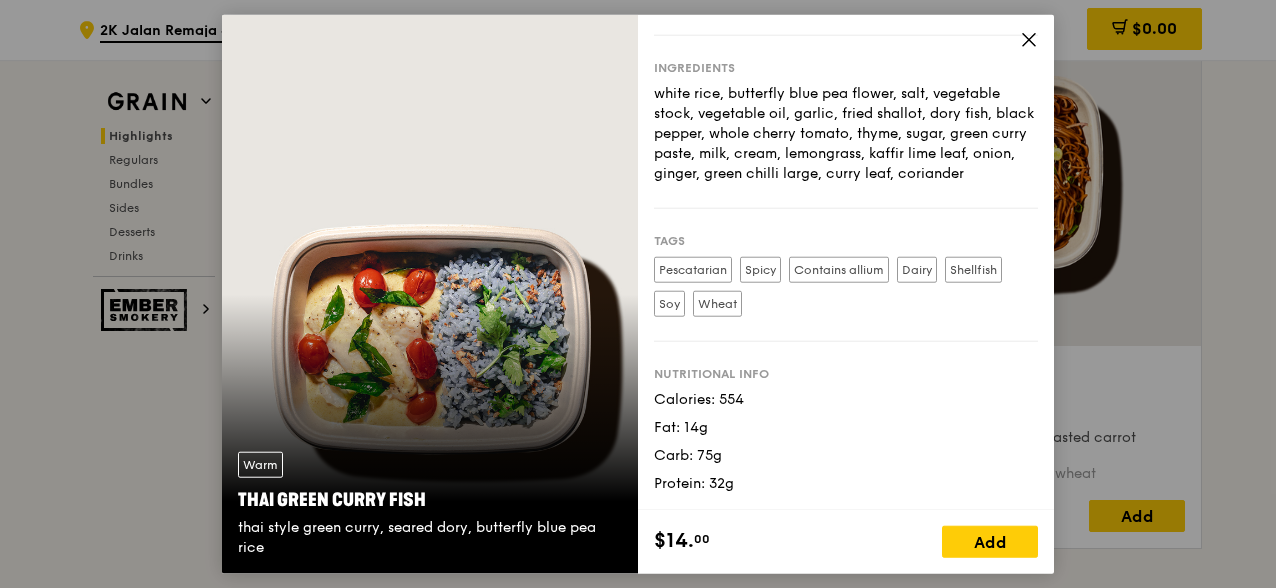 scroll, scrollTop: 190, scrollLeft: 0, axis: vertical 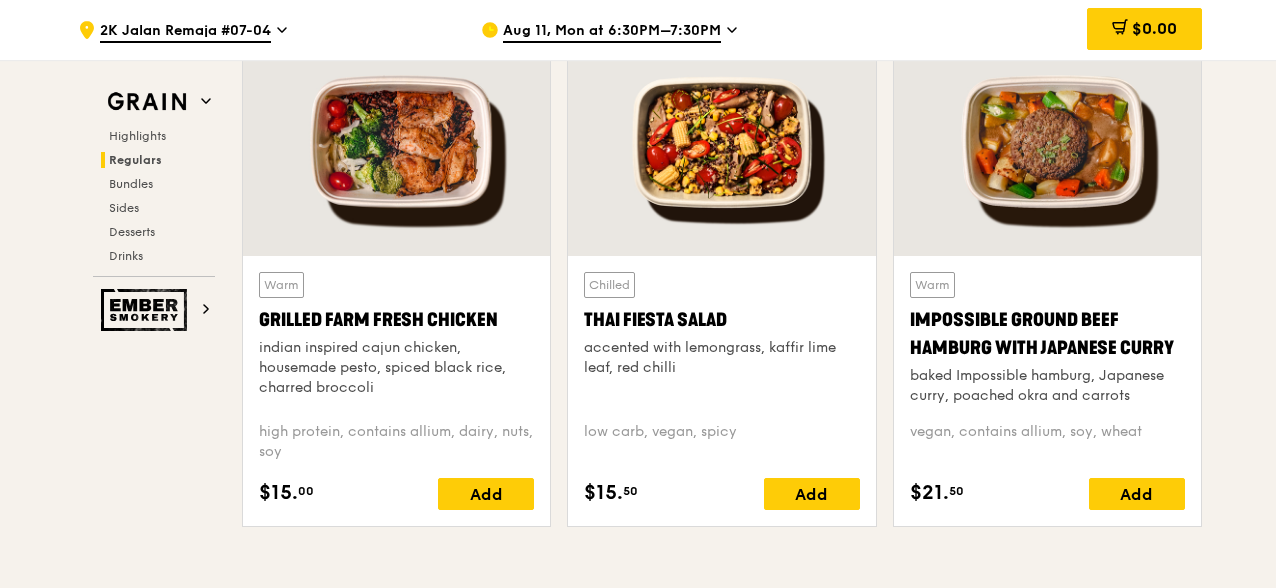 click at bounding box center [396, 142] 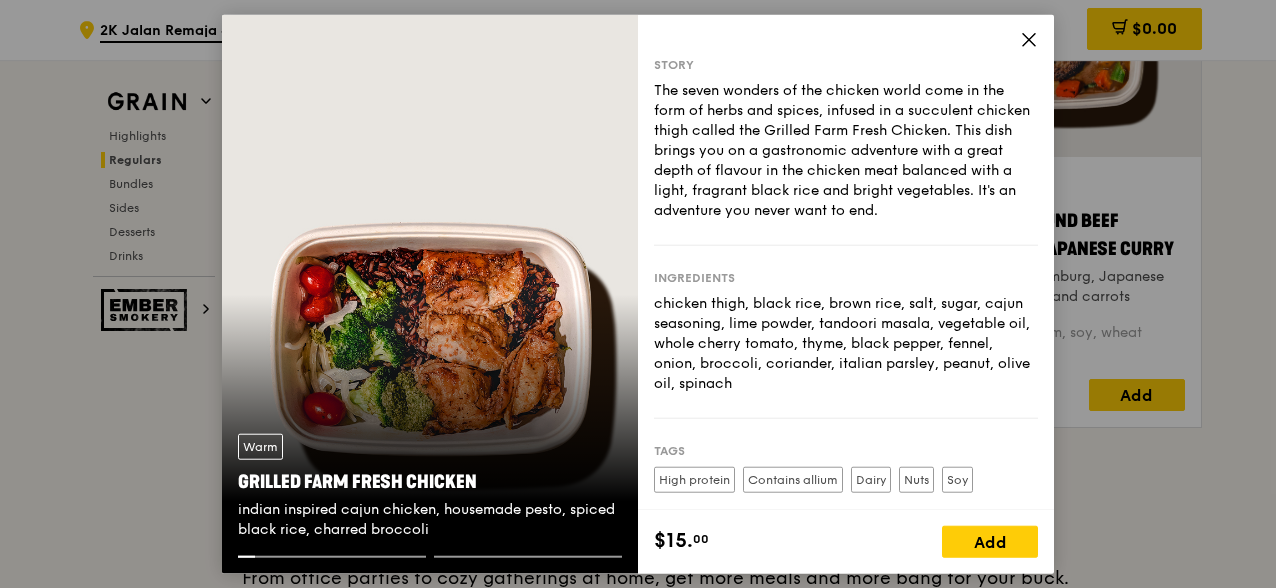 scroll, scrollTop: 2577, scrollLeft: 0, axis: vertical 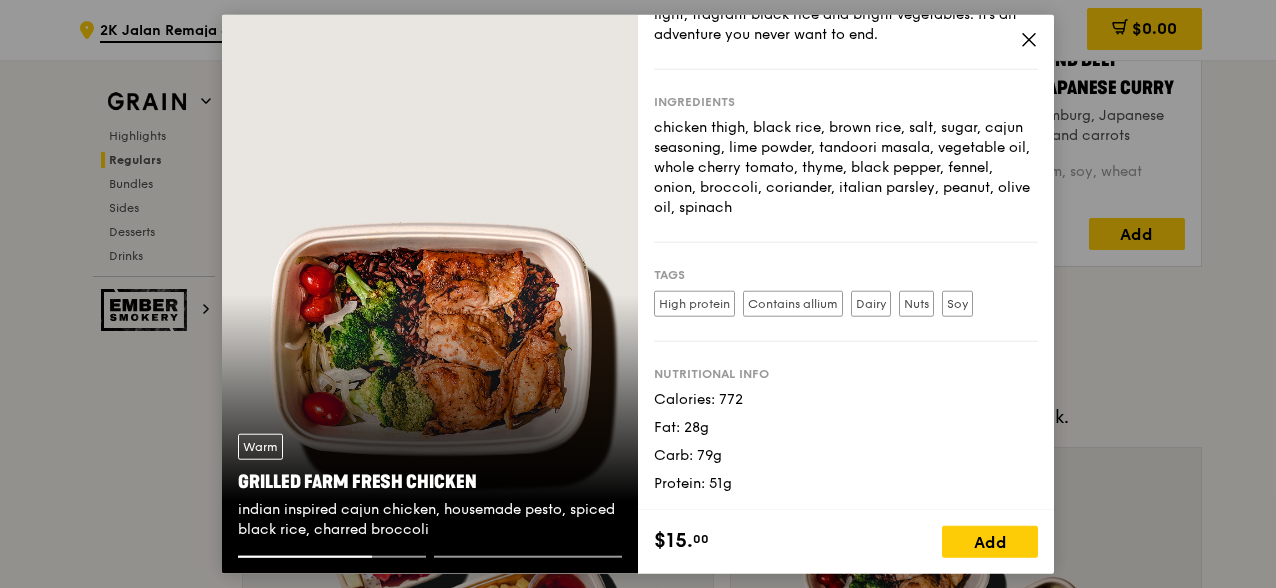 click 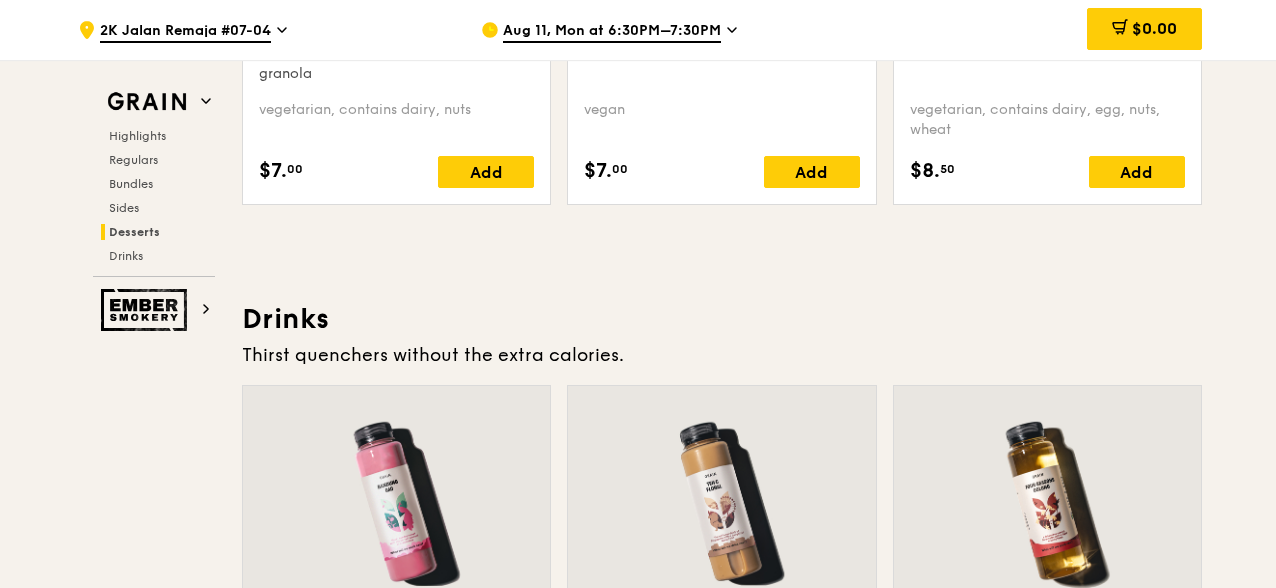 scroll, scrollTop: 6942, scrollLeft: 0, axis: vertical 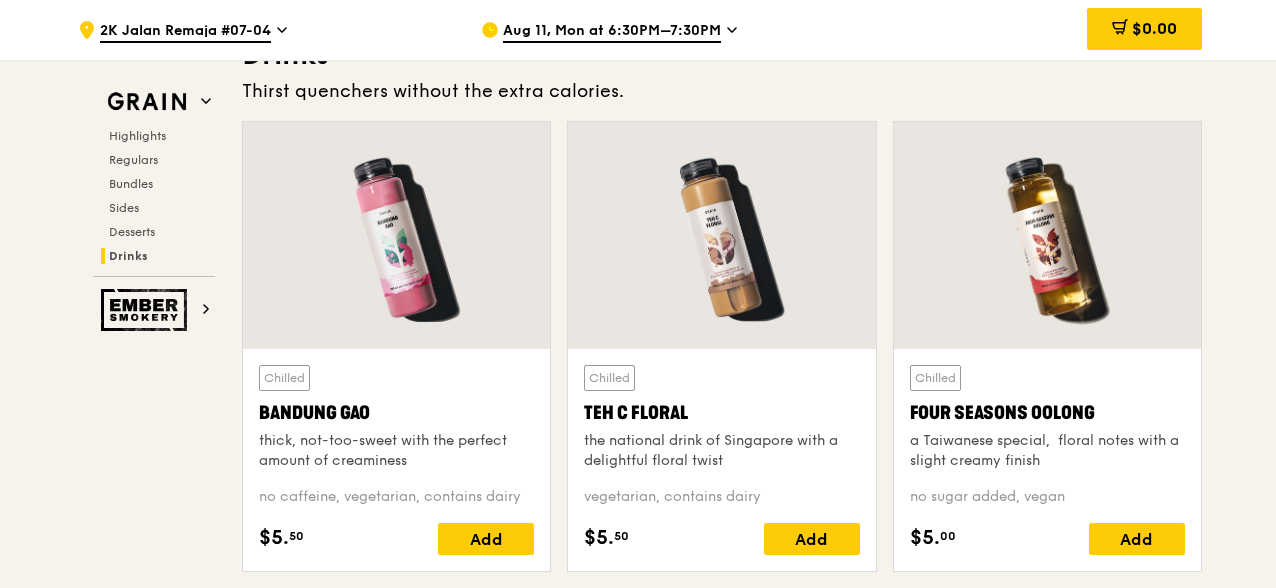 click at bounding box center (721, 235) 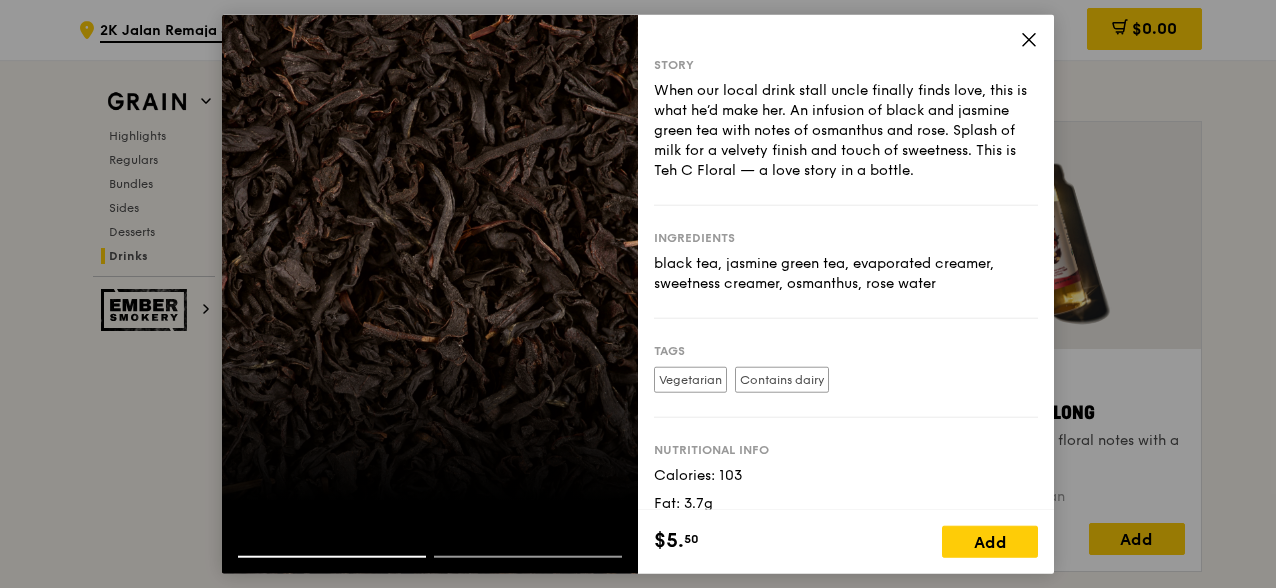 scroll, scrollTop: 0, scrollLeft: 0, axis: both 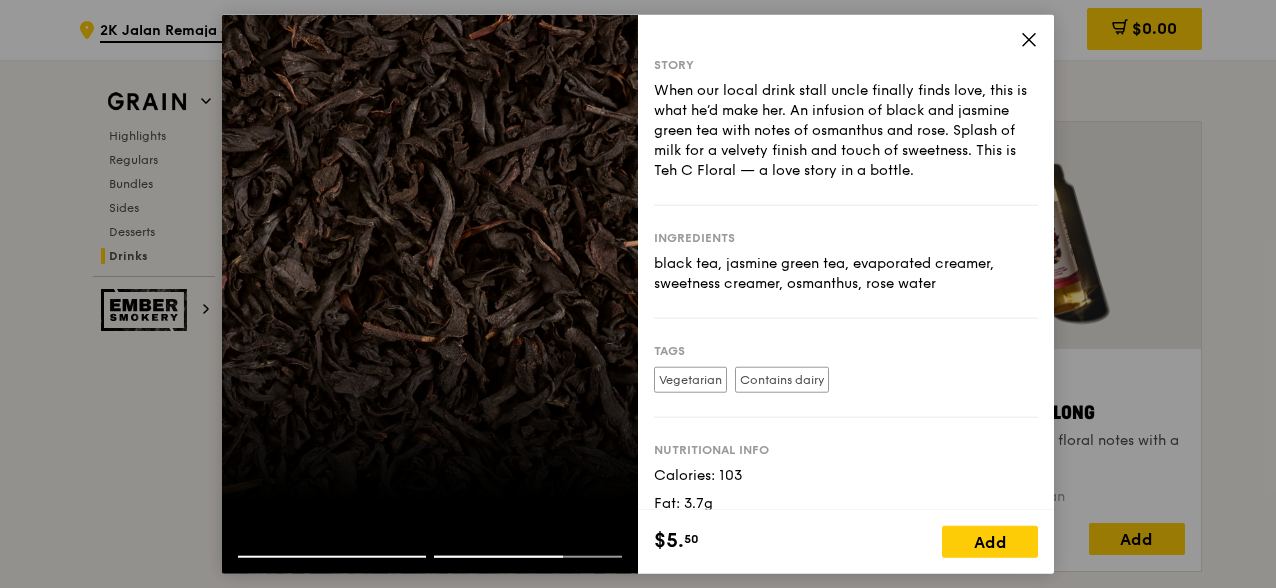 click 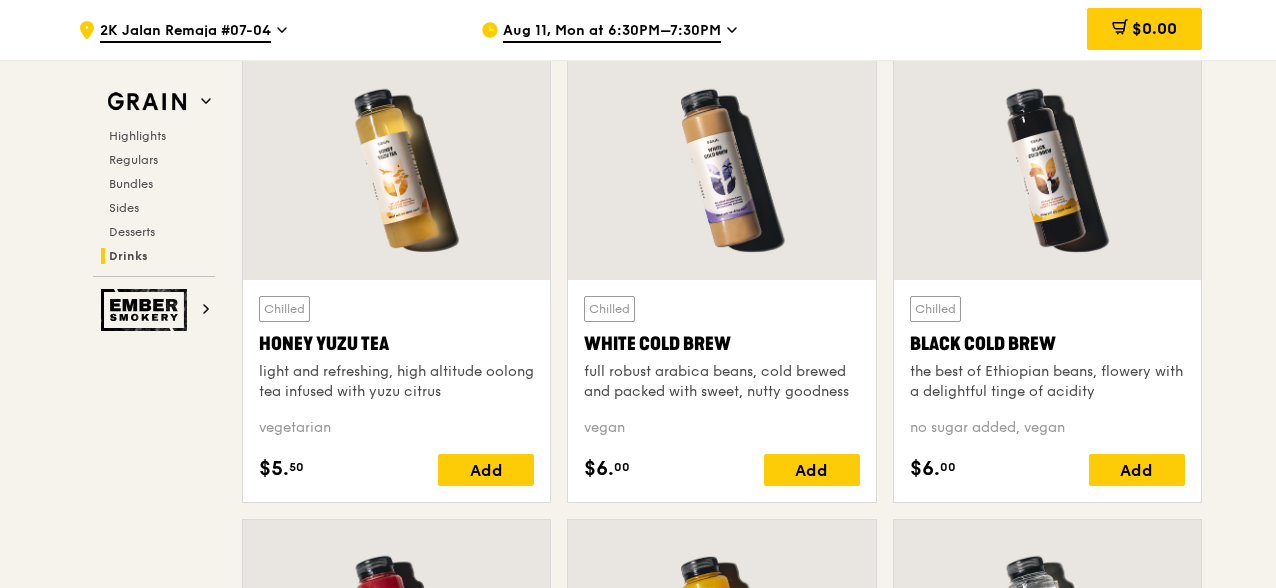 scroll, scrollTop: 7488, scrollLeft: 0, axis: vertical 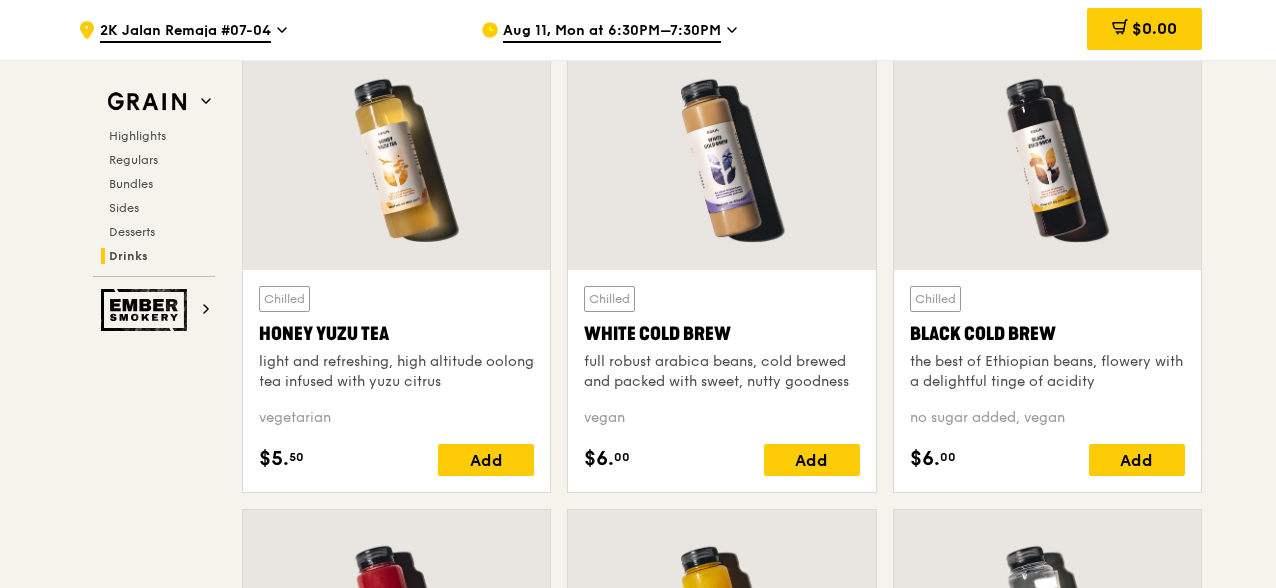 click at bounding box center (721, 156) 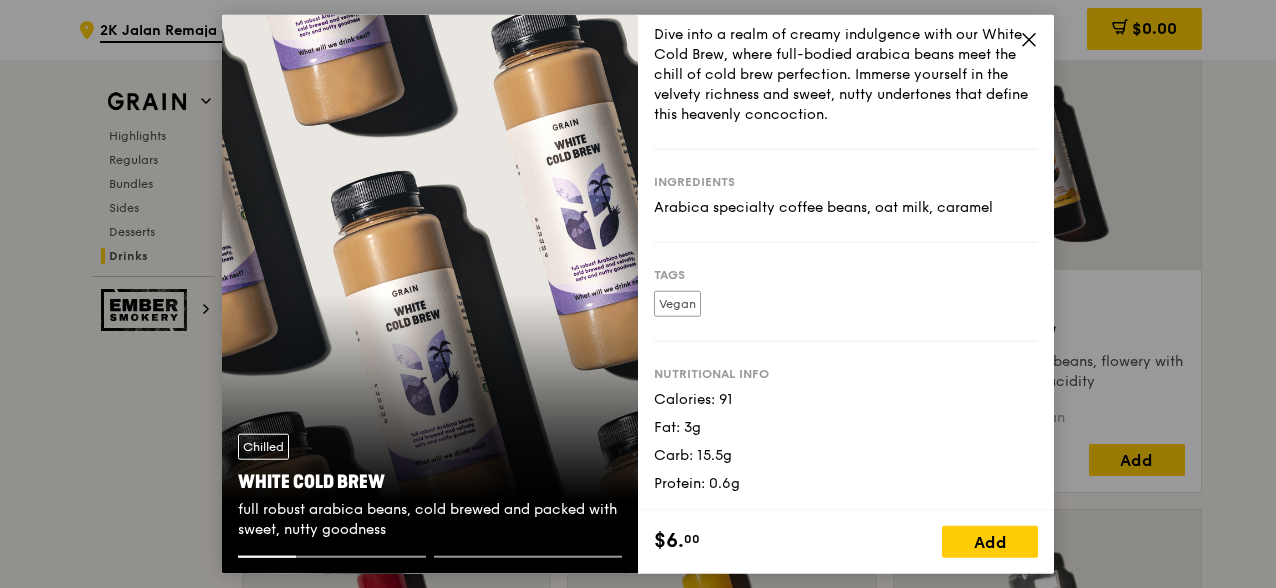 scroll, scrollTop: 56, scrollLeft: 0, axis: vertical 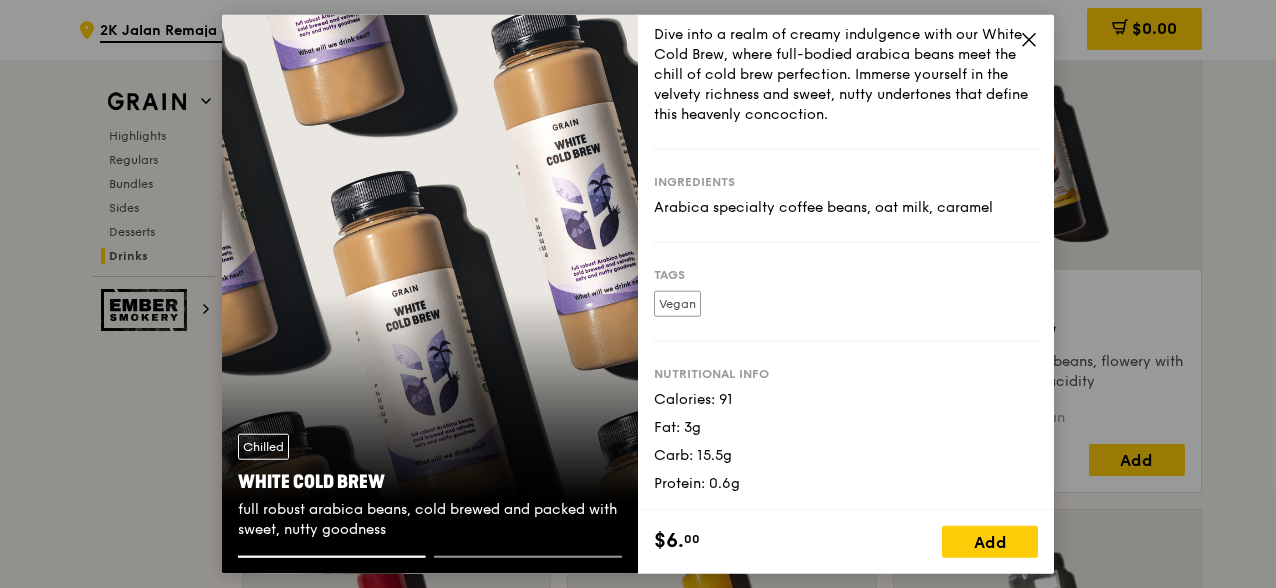click 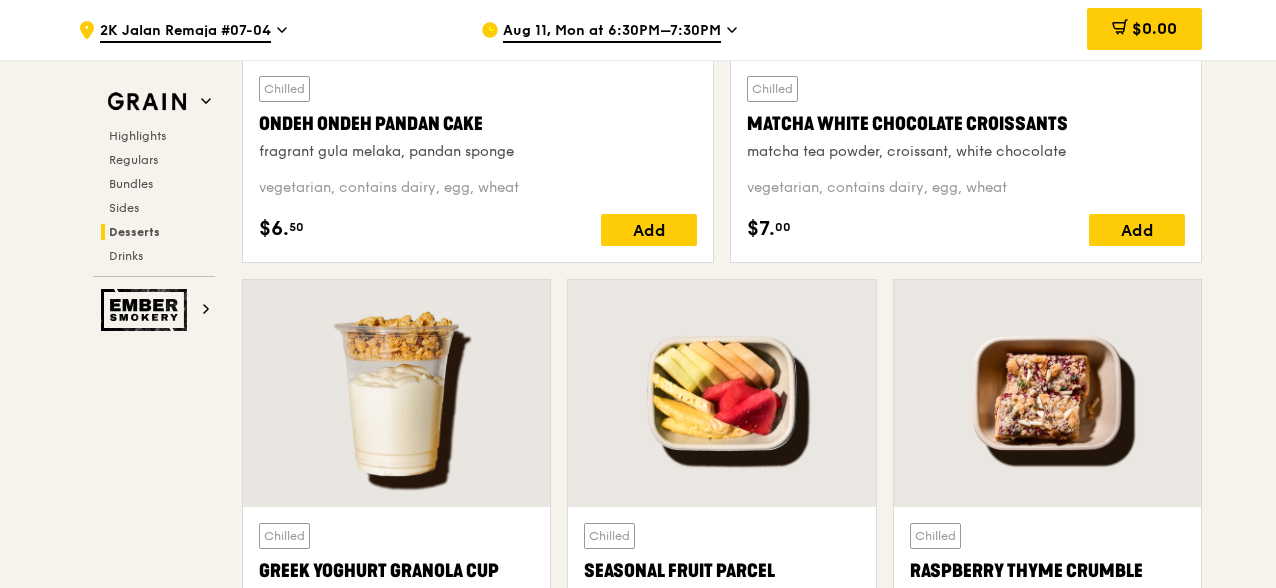 scroll, scrollTop: 6097, scrollLeft: 0, axis: vertical 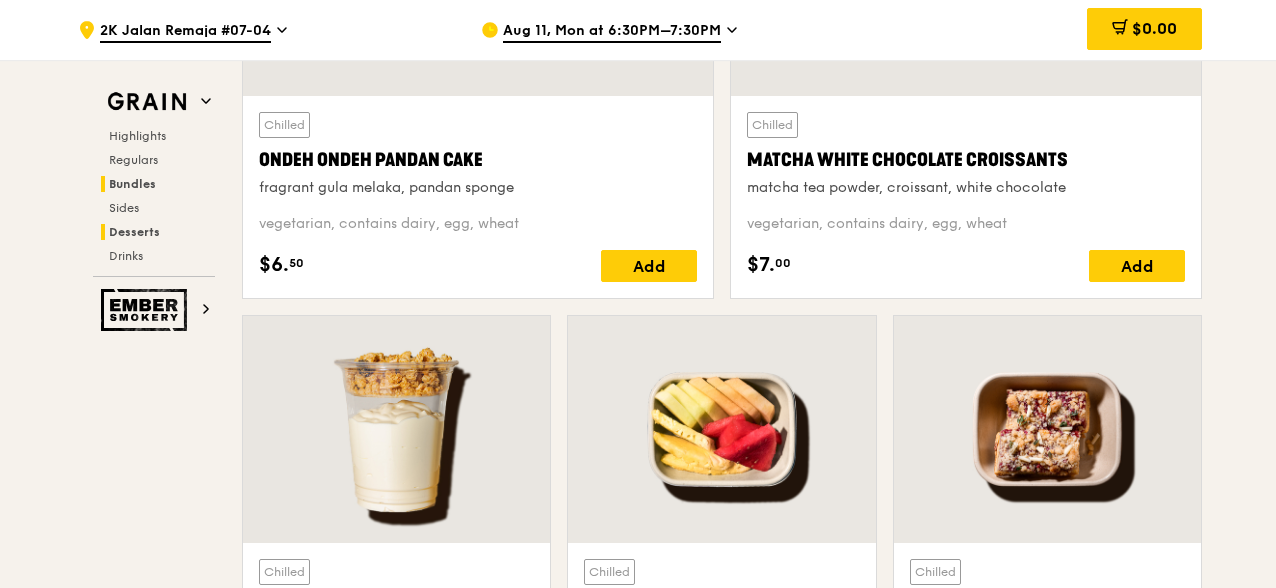 click on "Bundles" at bounding box center [132, 184] 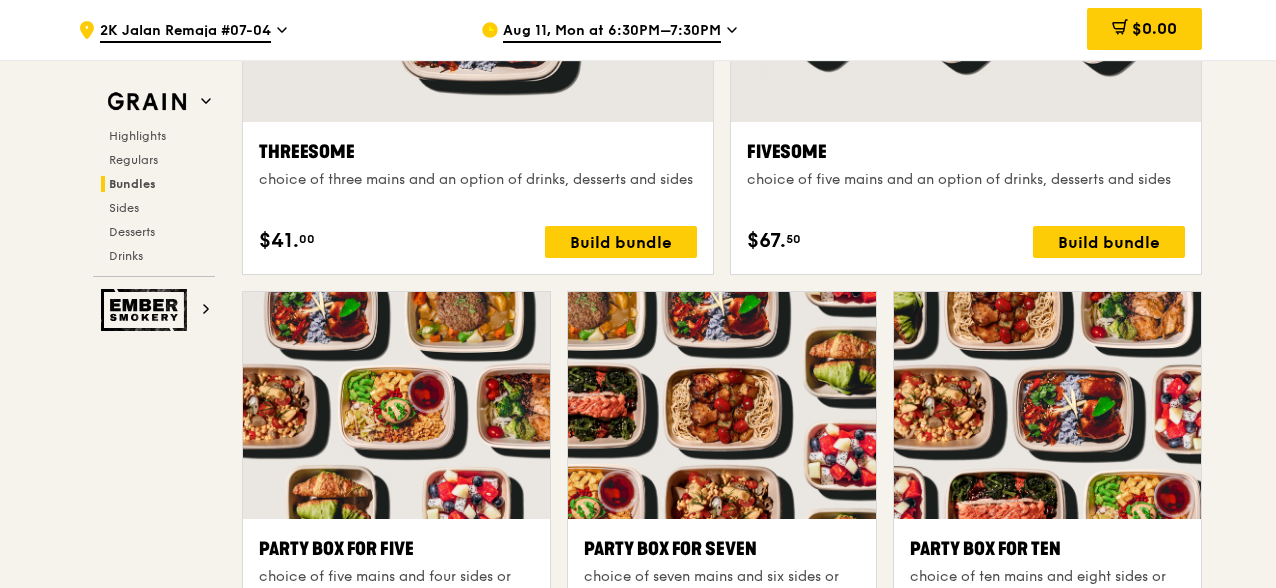 scroll, scrollTop: 3320, scrollLeft: 0, axis: vertical 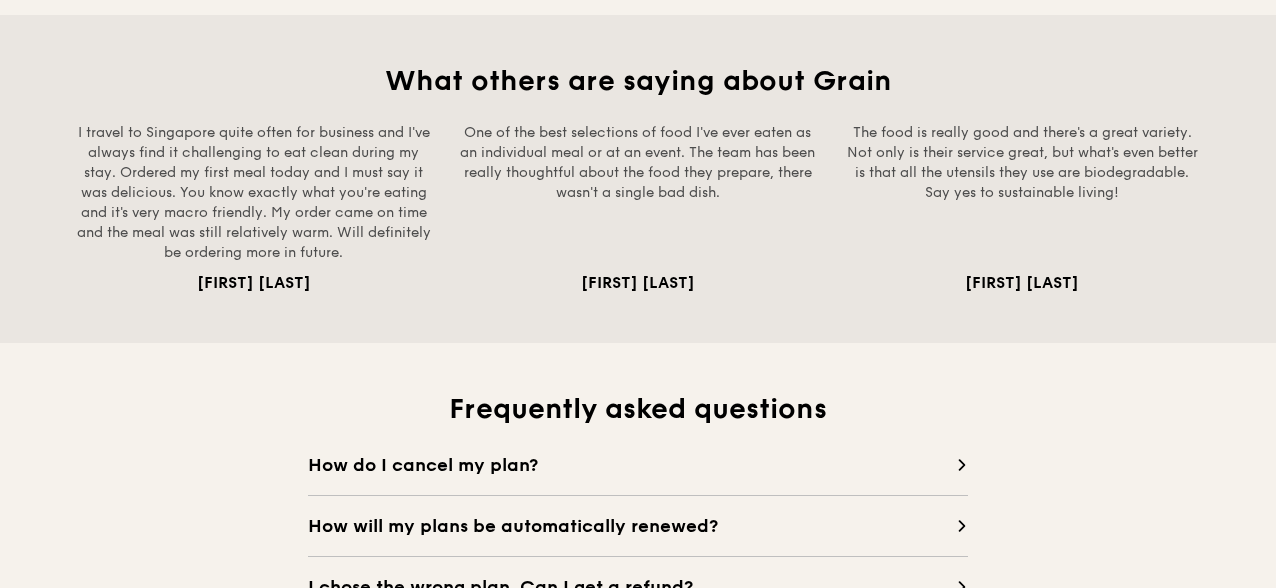 click on "How do I cancel my plan?" at bounding box center [632, 465] 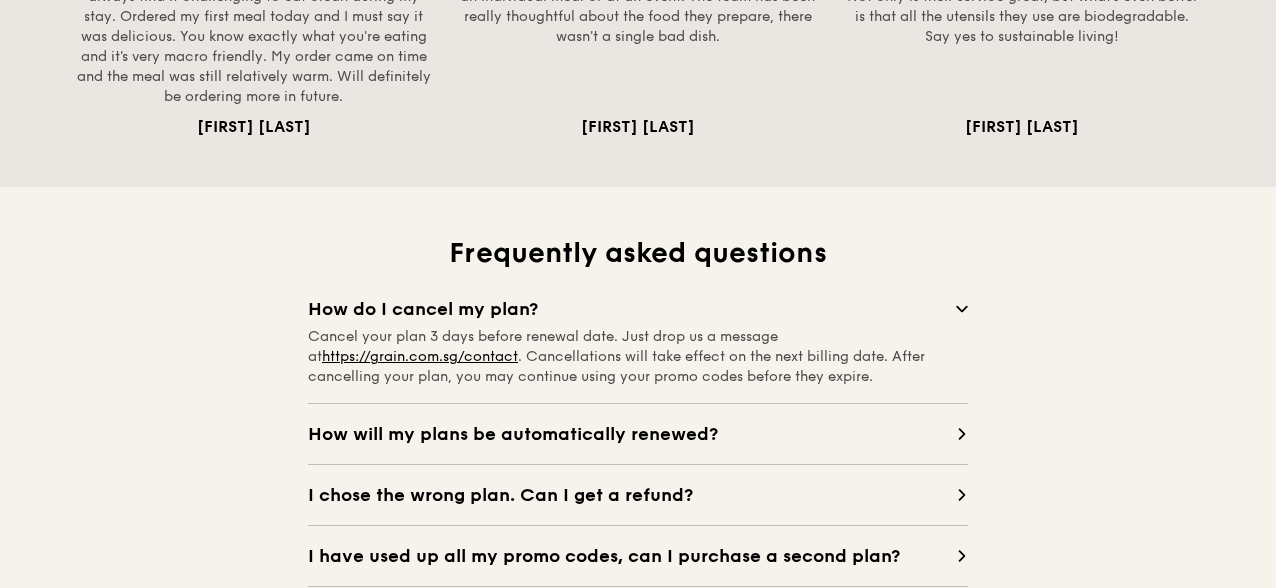 scroll, scrollTop: 1711, scrollLeft: 0, axis: vertical 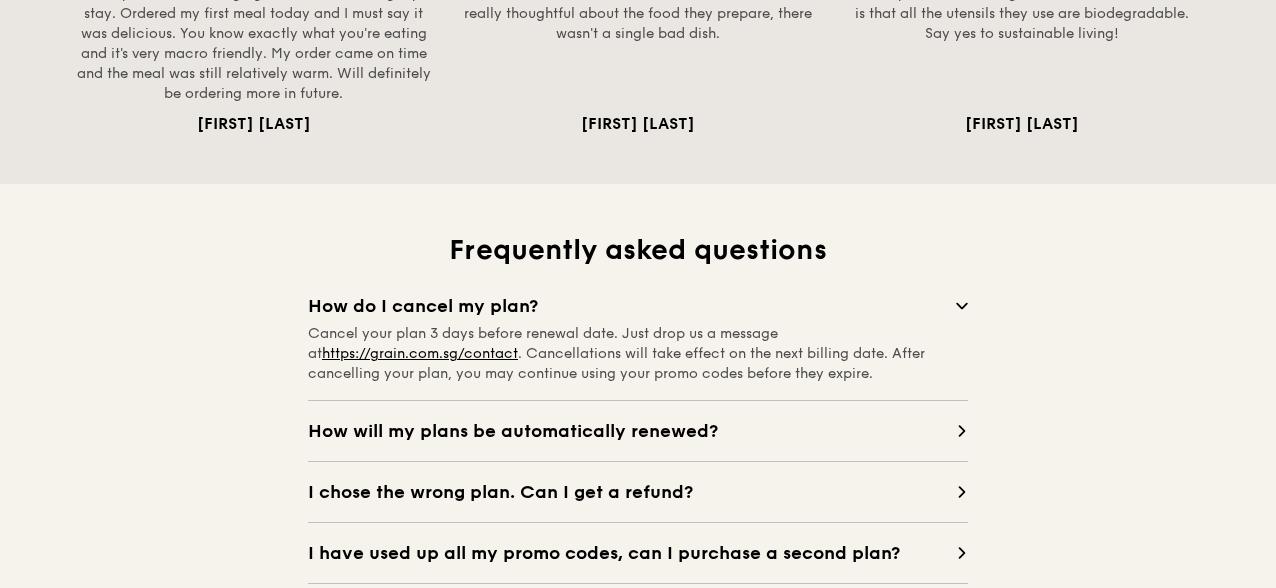 click on "How will my plans be automatically renewed?" at bounding box center (632, 431) 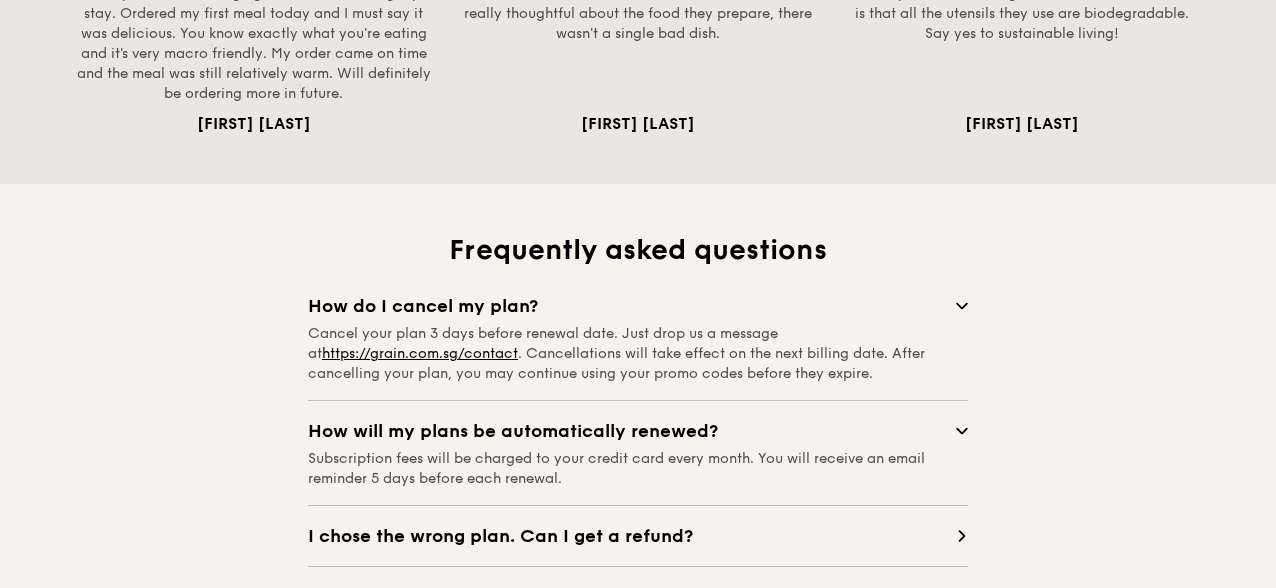click on "How will my plans be automatically renewed?" at bounding box center (632, 431) 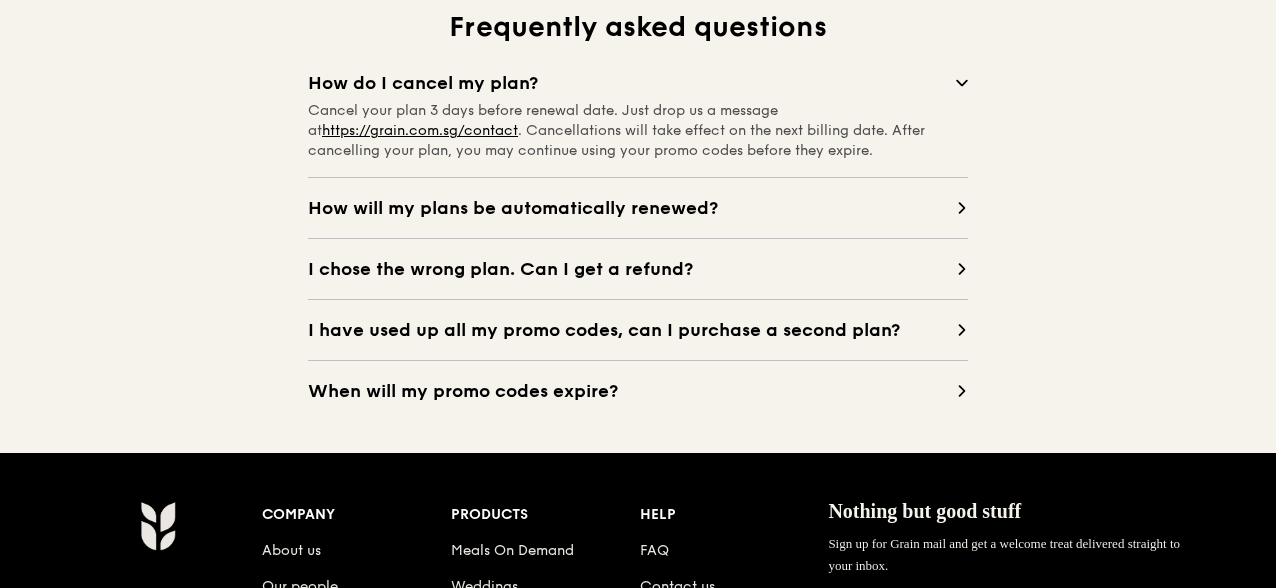 scroll, scrollTop: 1943, scrollLeft: 0, axis: vertical 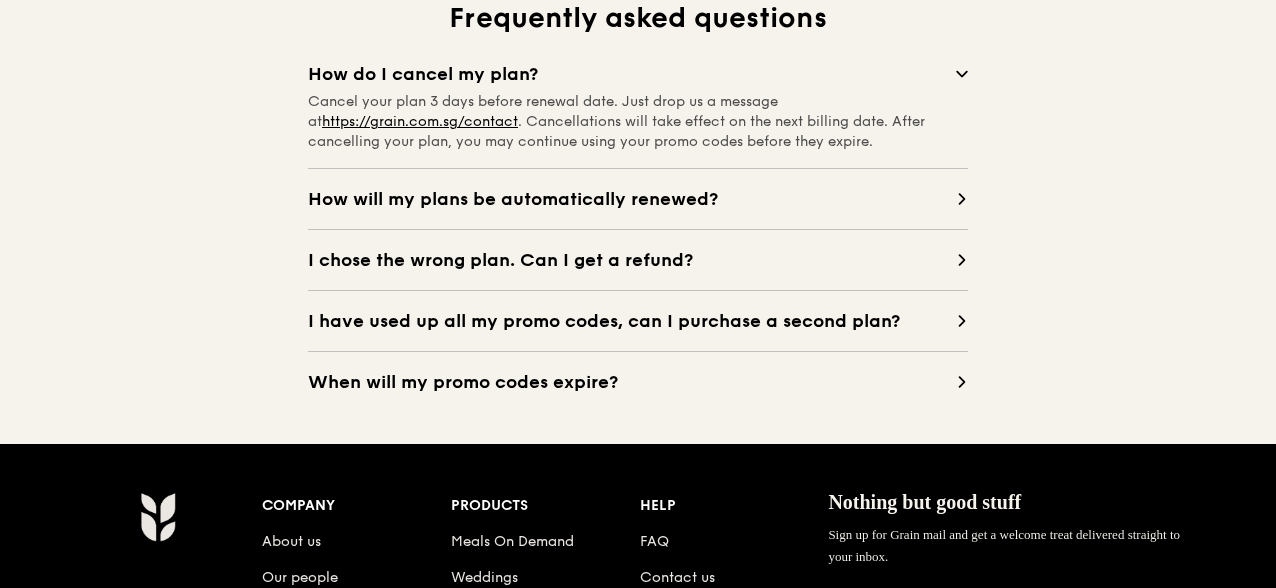 click on "I have used up all my promo codes, can I purchase a second plan?" at bounding box center [632, 321] 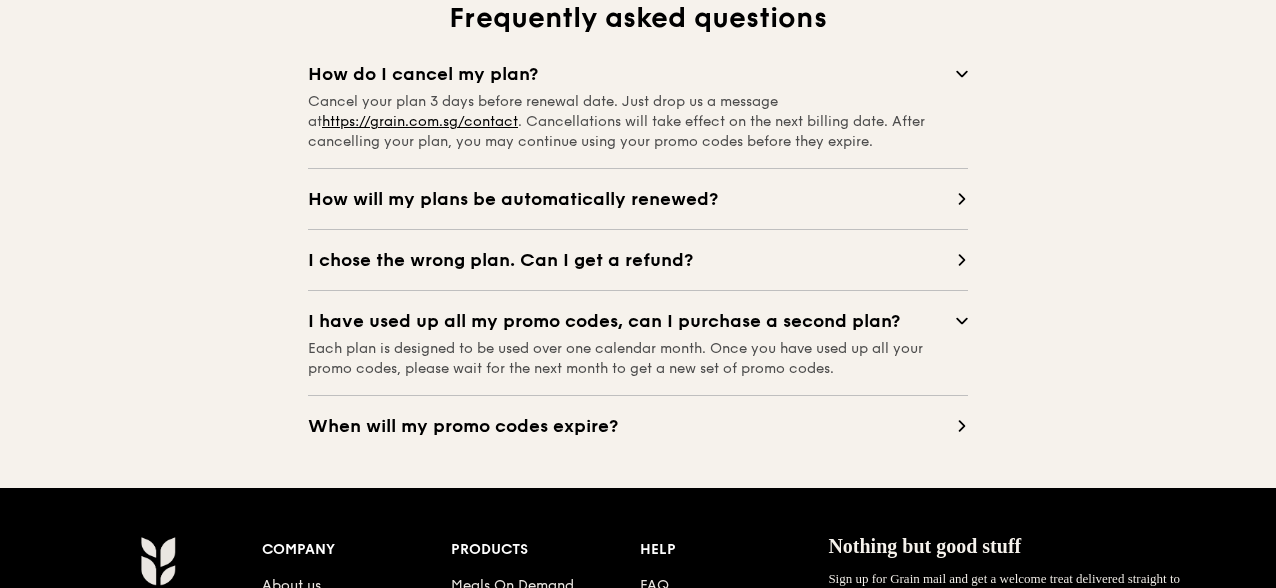 click on "I have used up all my promo codes, can I purchase a second plan?" at bounding box center [632, 321] 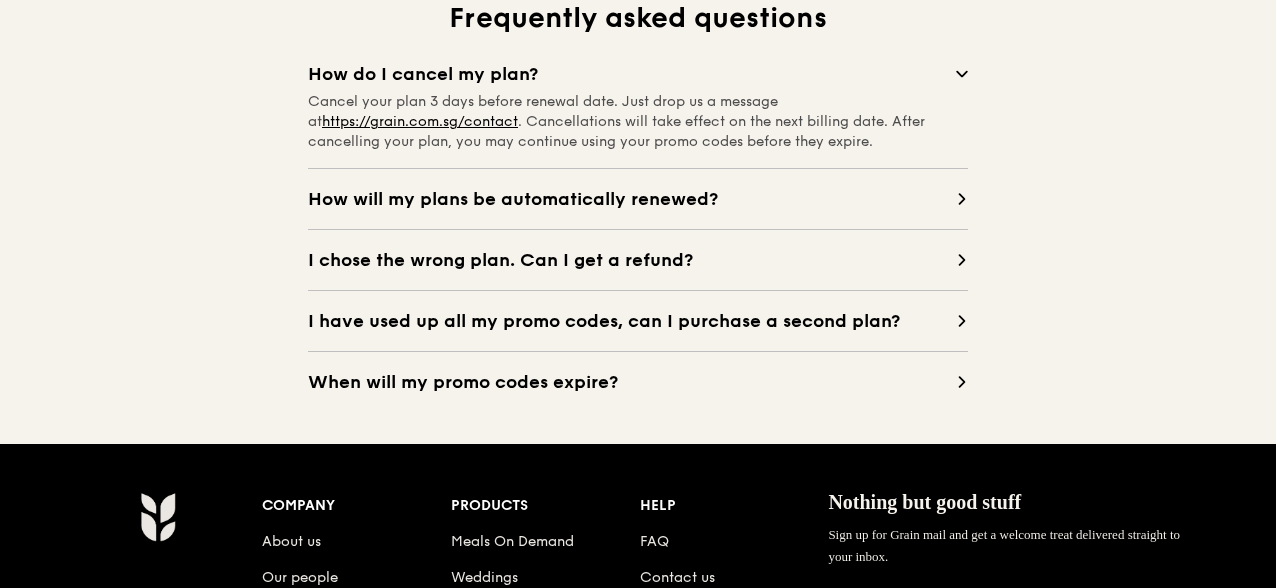 click on "When will my promo codes expire?" at bounding box center (632, 382) 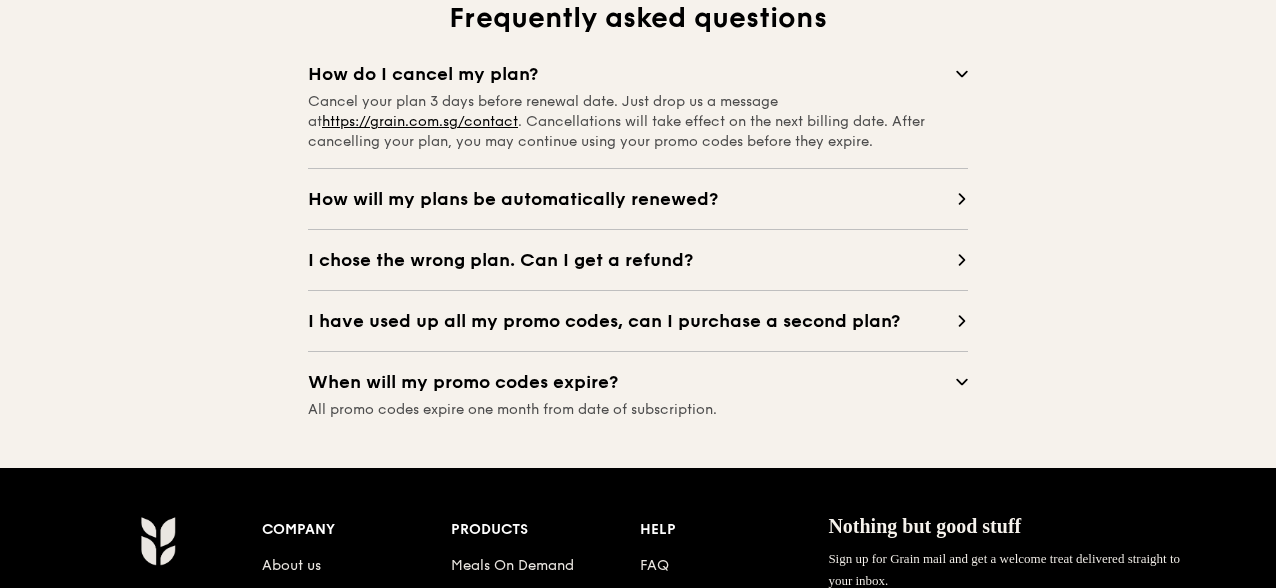 click on "When will my promo codes expire?" at bounding box center [632, 382] 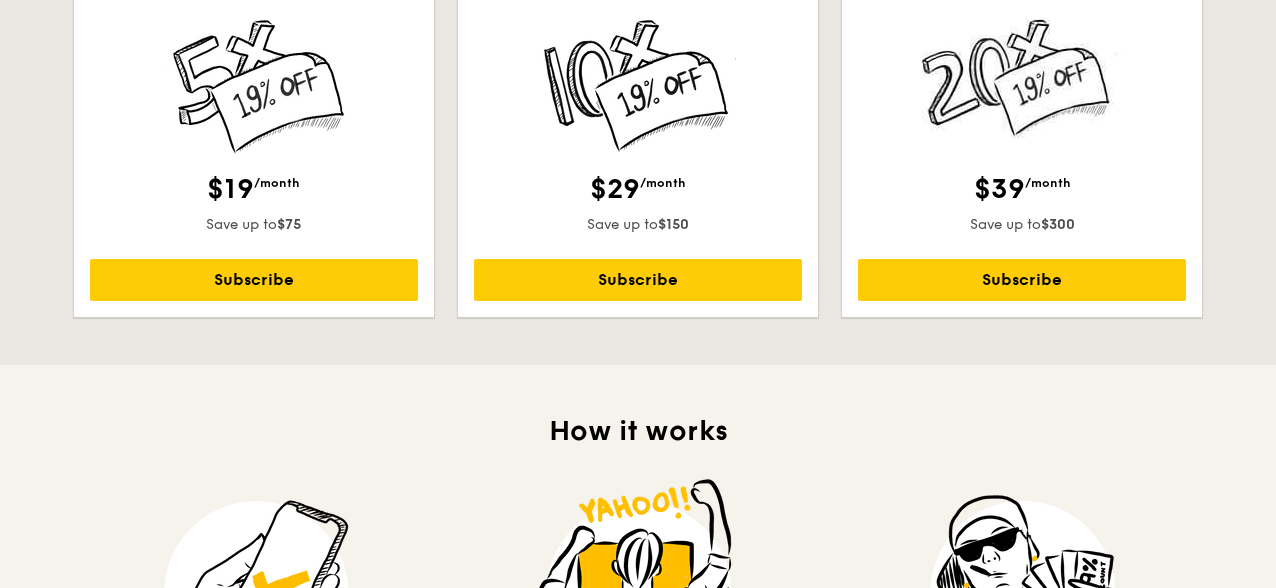scroll, scrollTop: 741, scrollLeft: 0, axis: vertical 